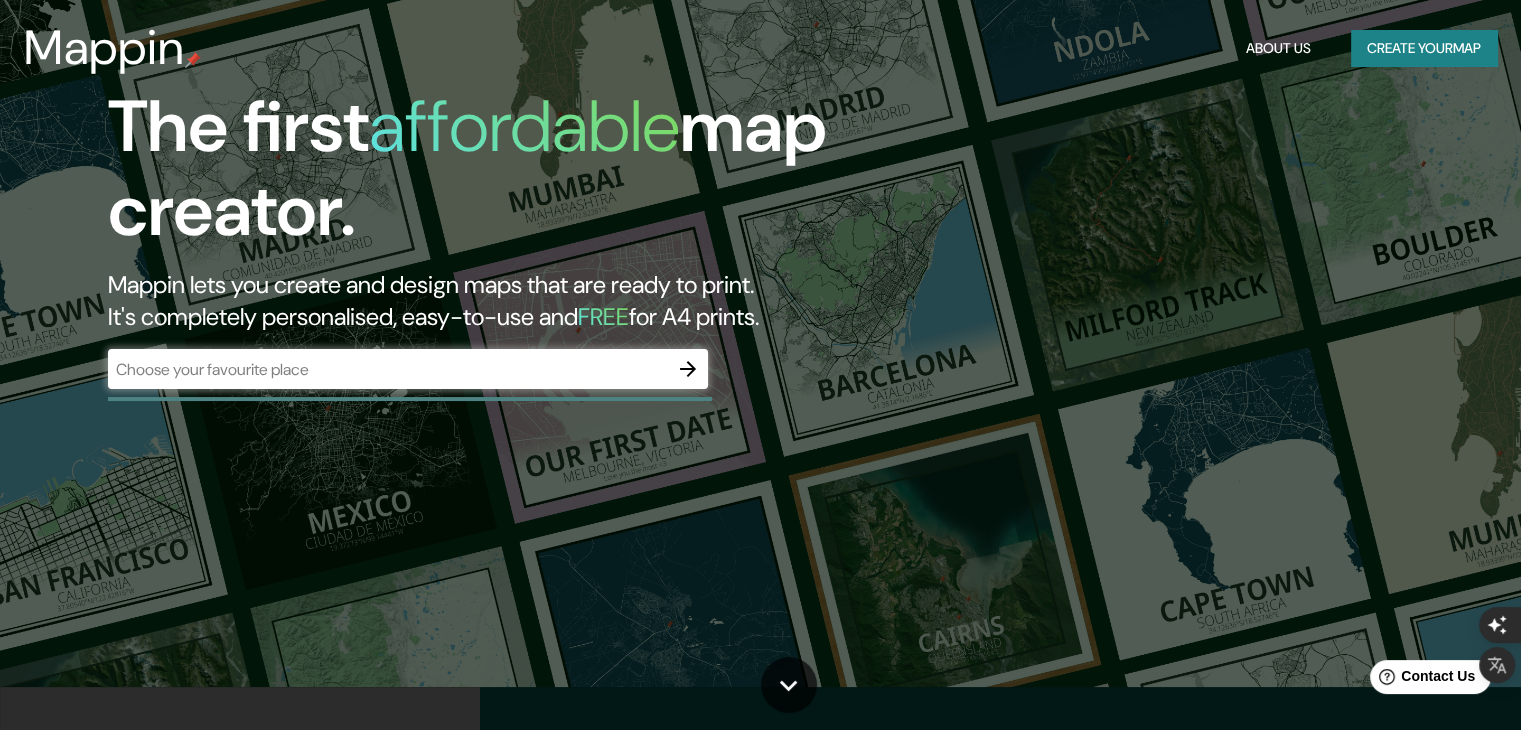 scroll, scrollTop: 0, scrollLeft: 0, axis: both 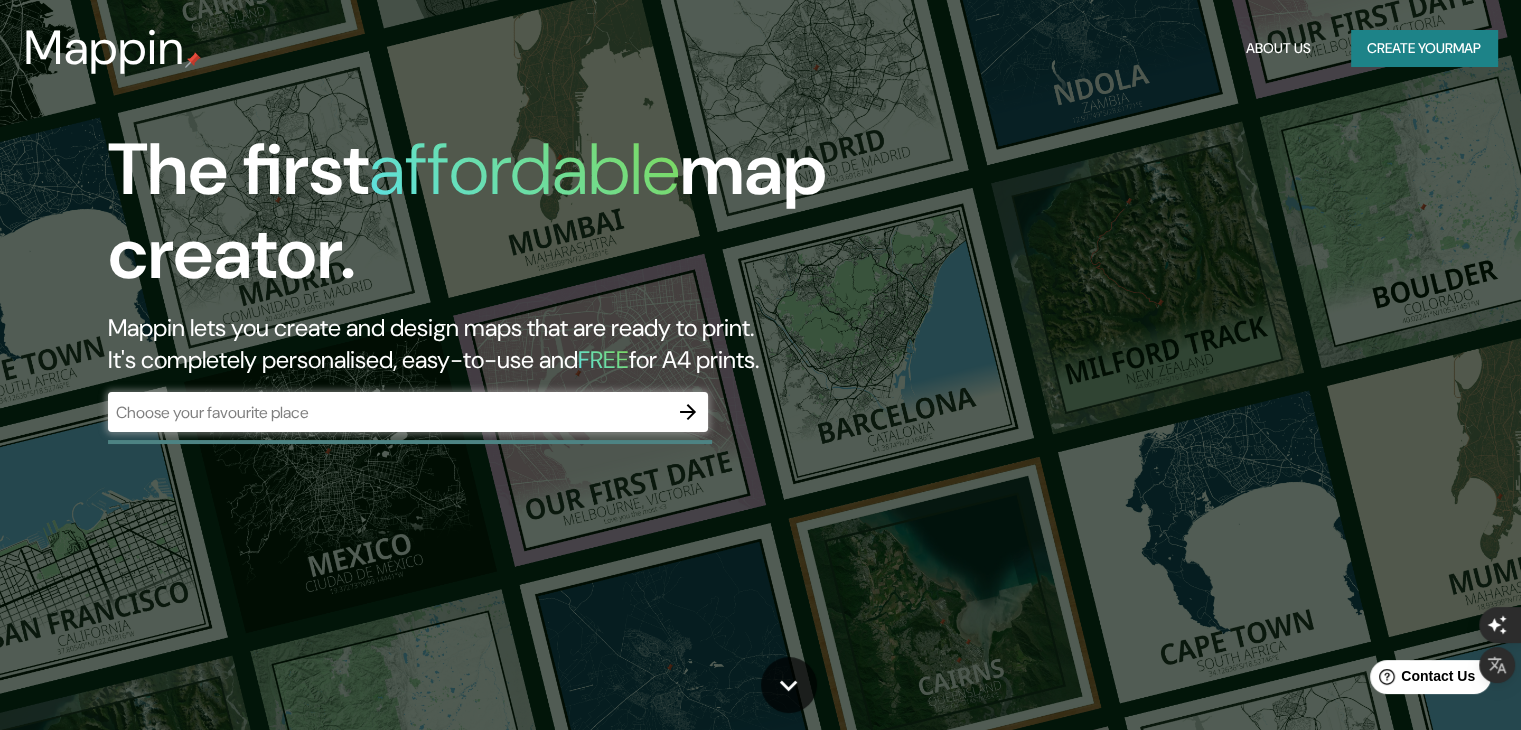 click on "Create your   map" at bounding box center (1424, 48) 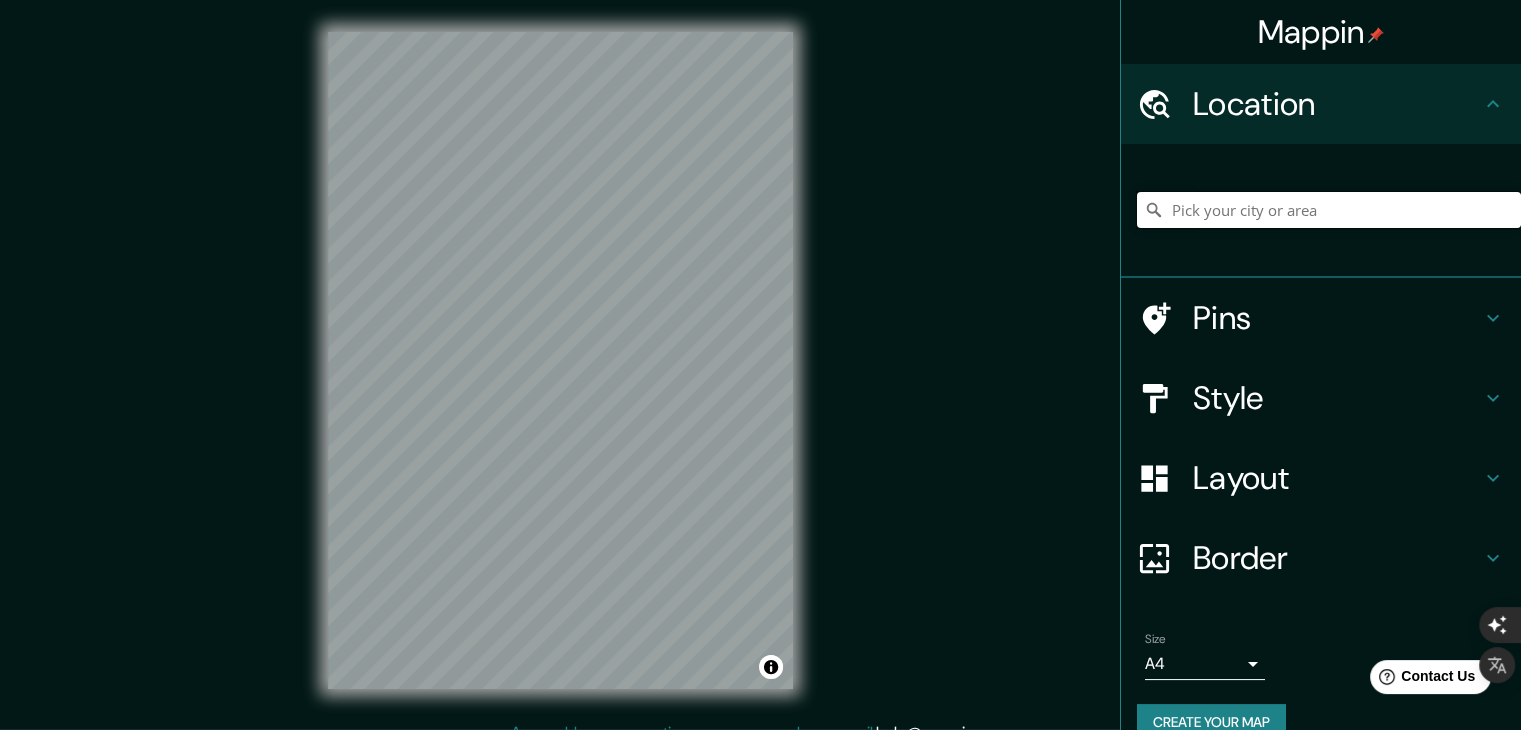 click at bounding box center (1329, 210) 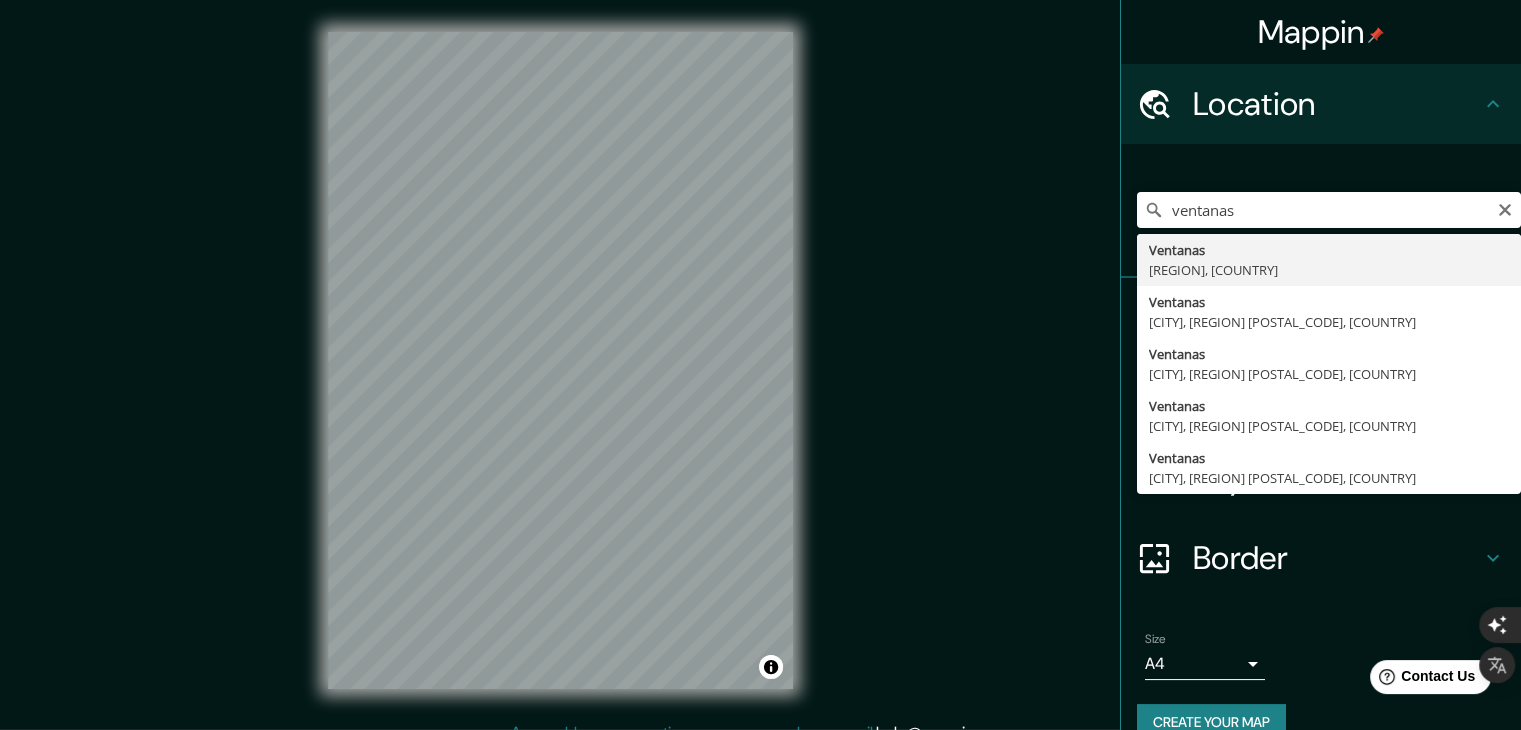 type on "[CITY], [REGION], [COUNTRY]" 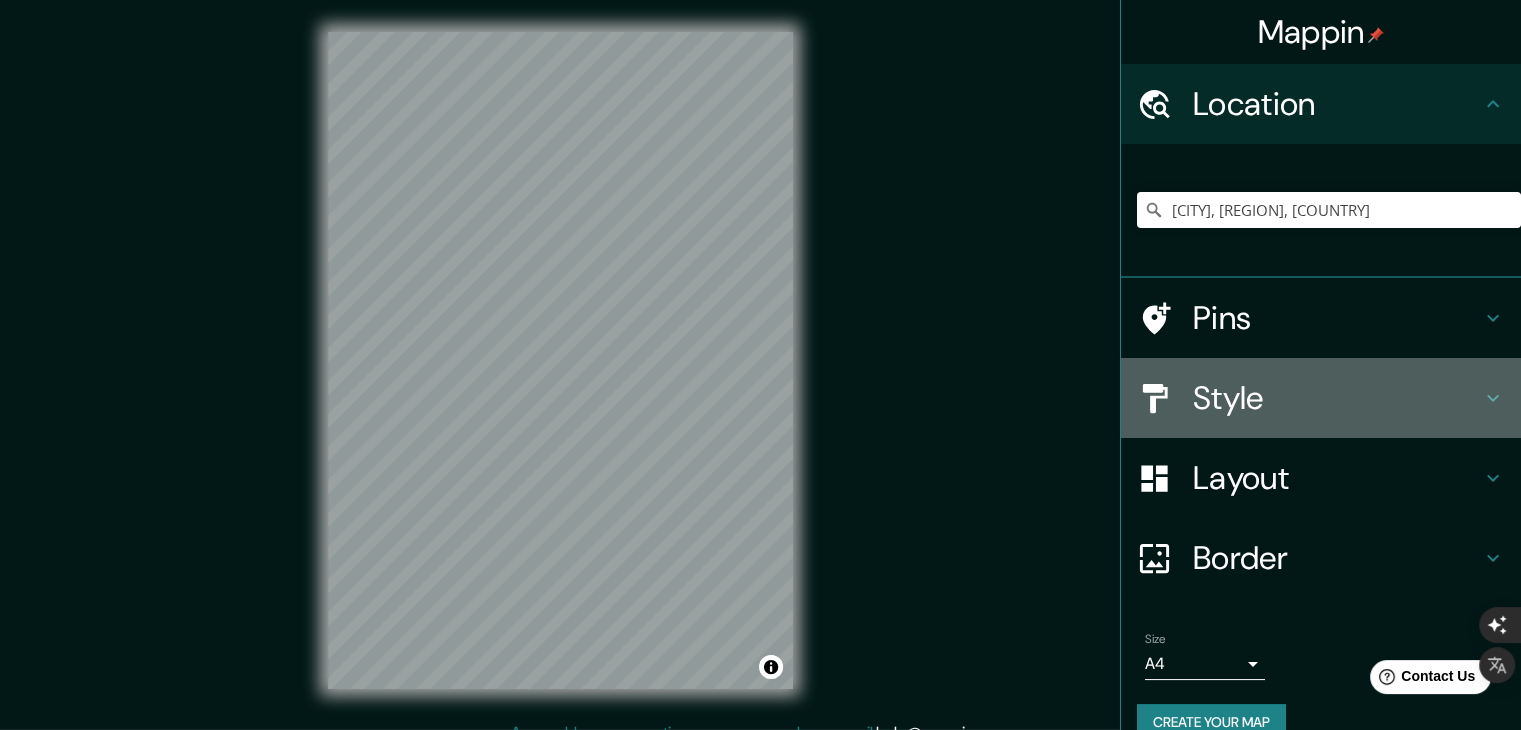 click at bounding box center (1165, 398) 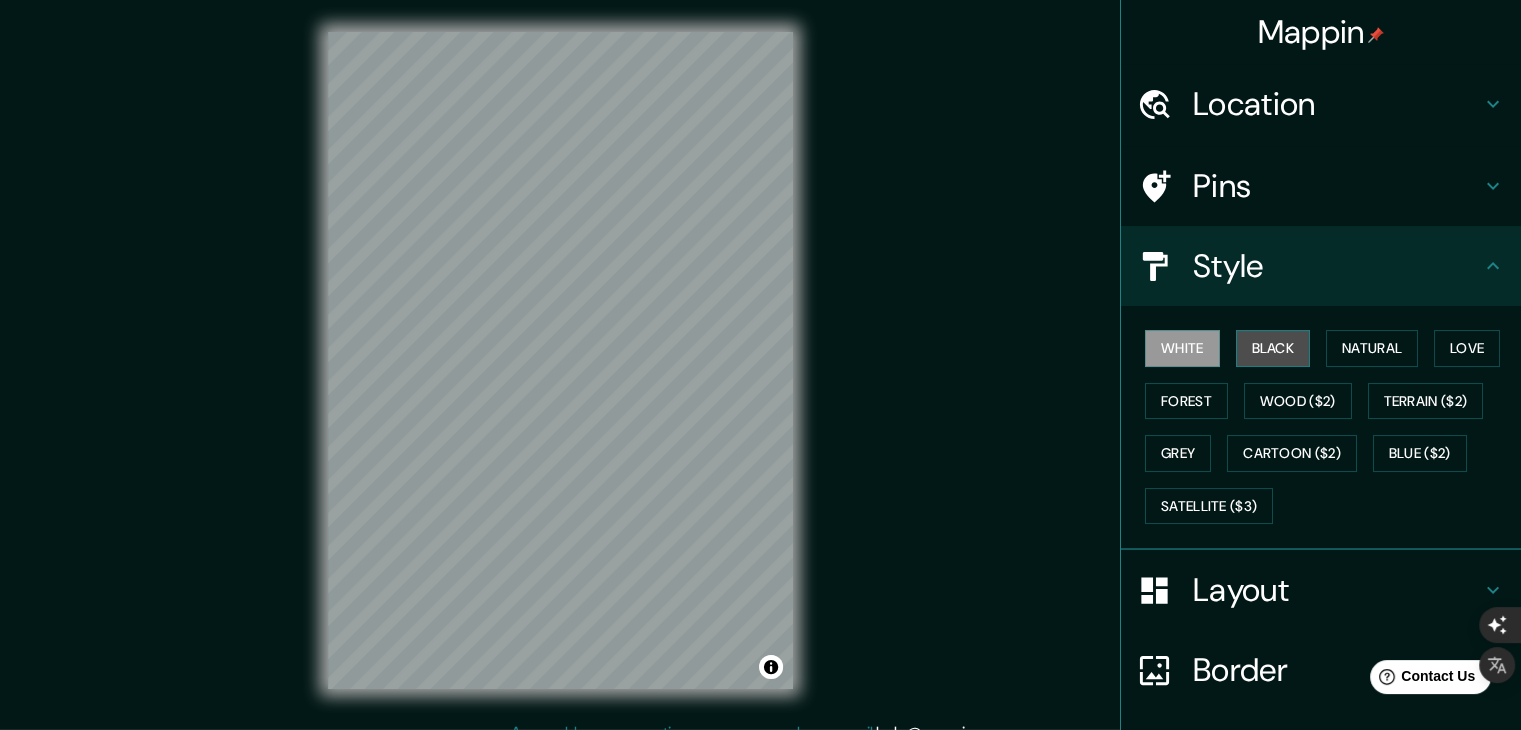 click on "Black" at bounding box center [1273, 348] 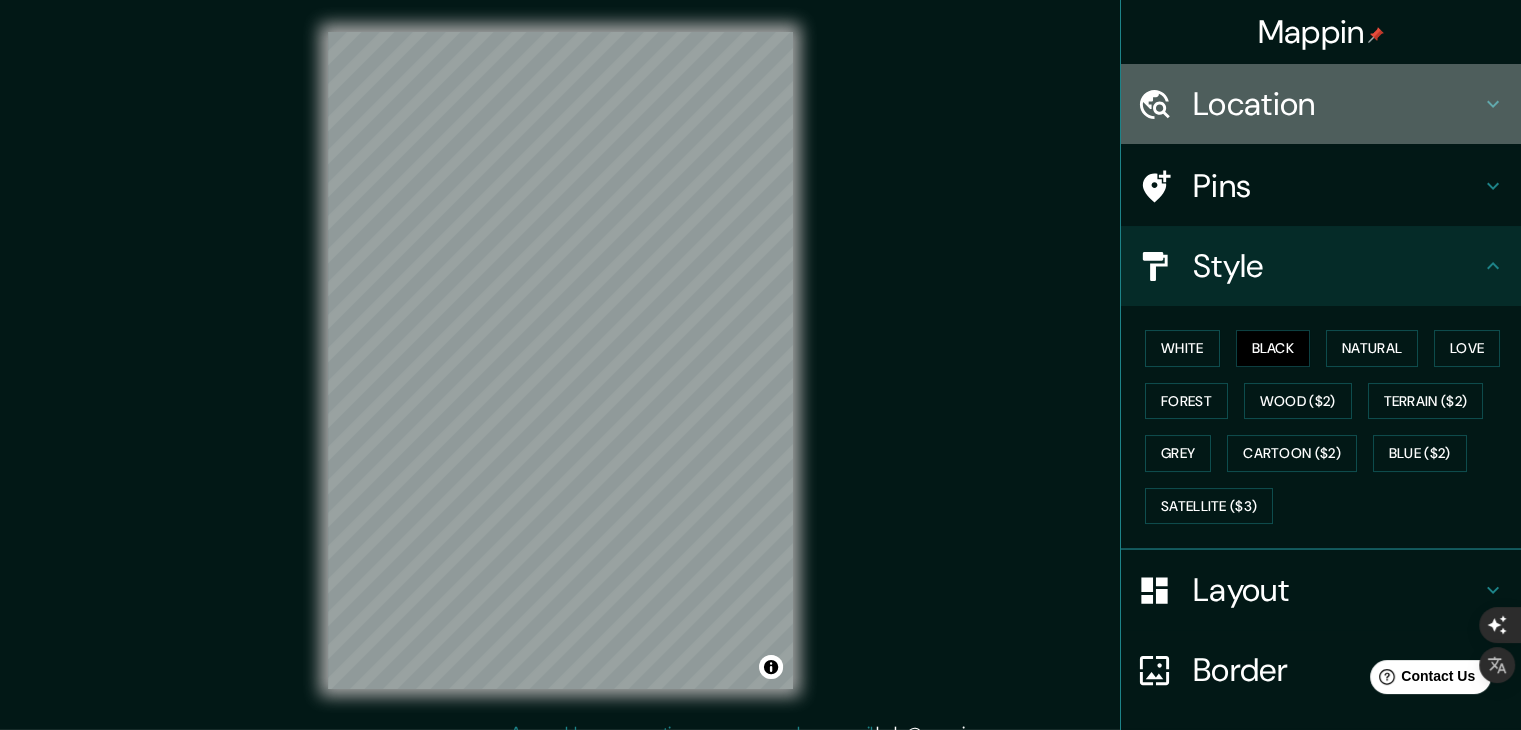click on "Location" at bounding box center (1337, 104) 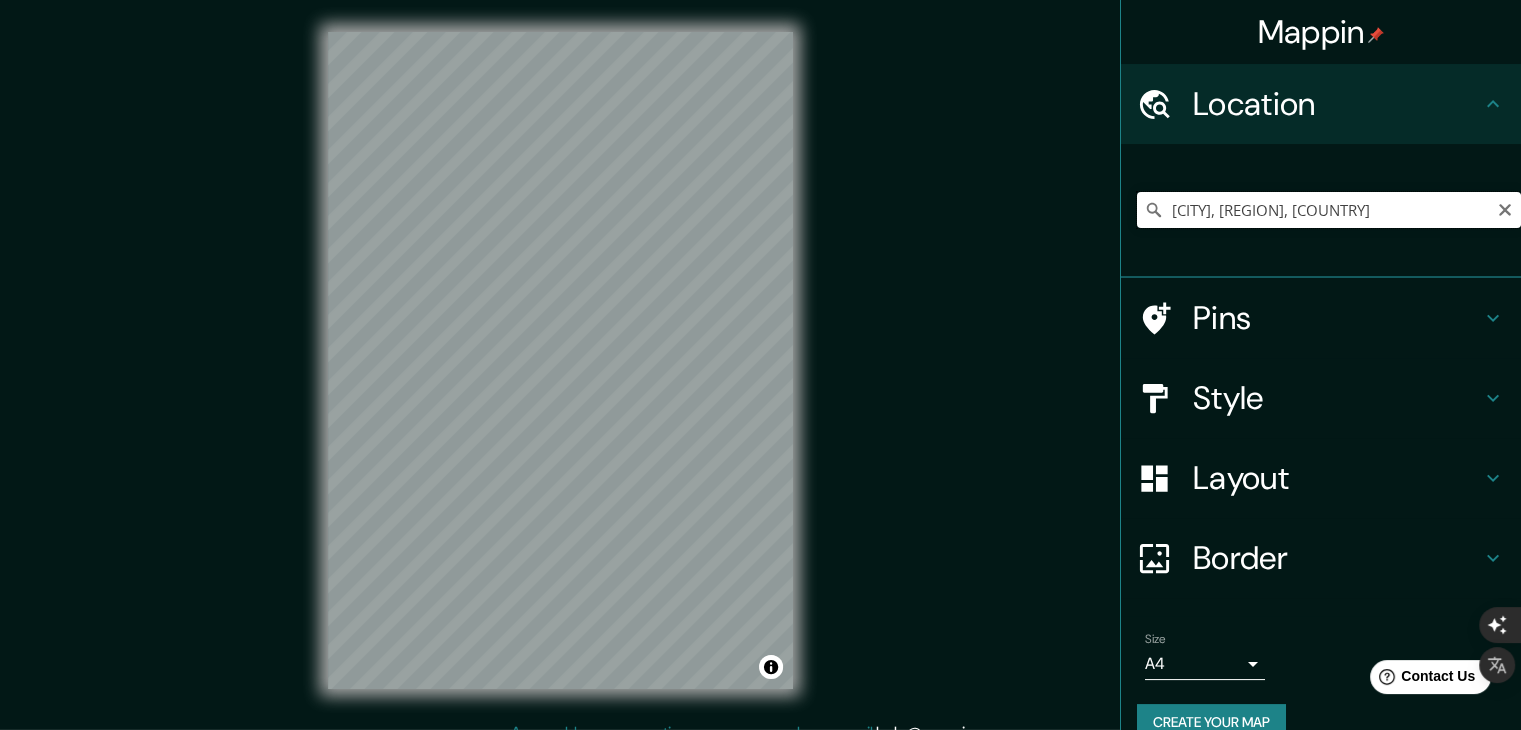 click on "[CITY], [REGION], [COUNTRY]" at bounding box center [1329, 210] 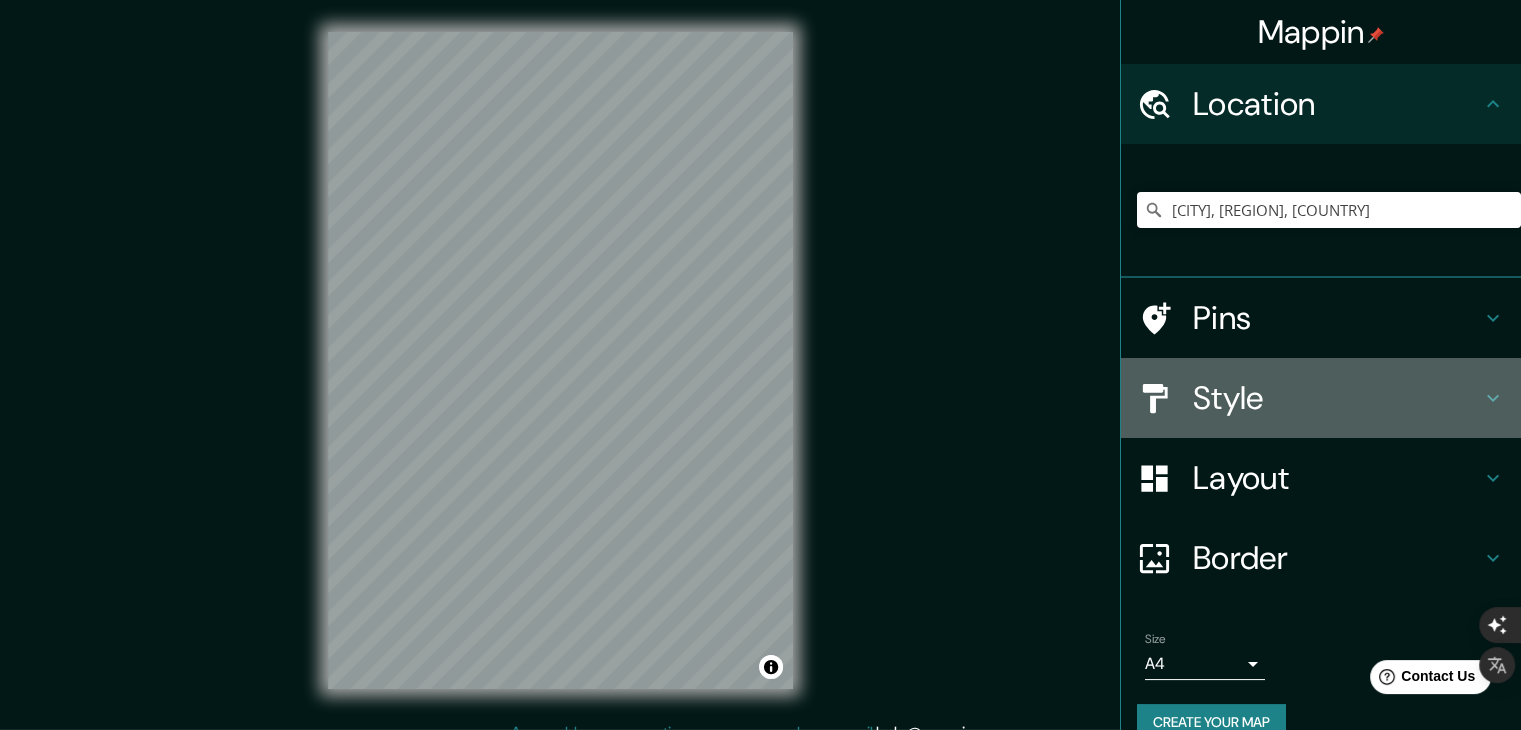 click on "Style" at bounding box center [1337, 398] 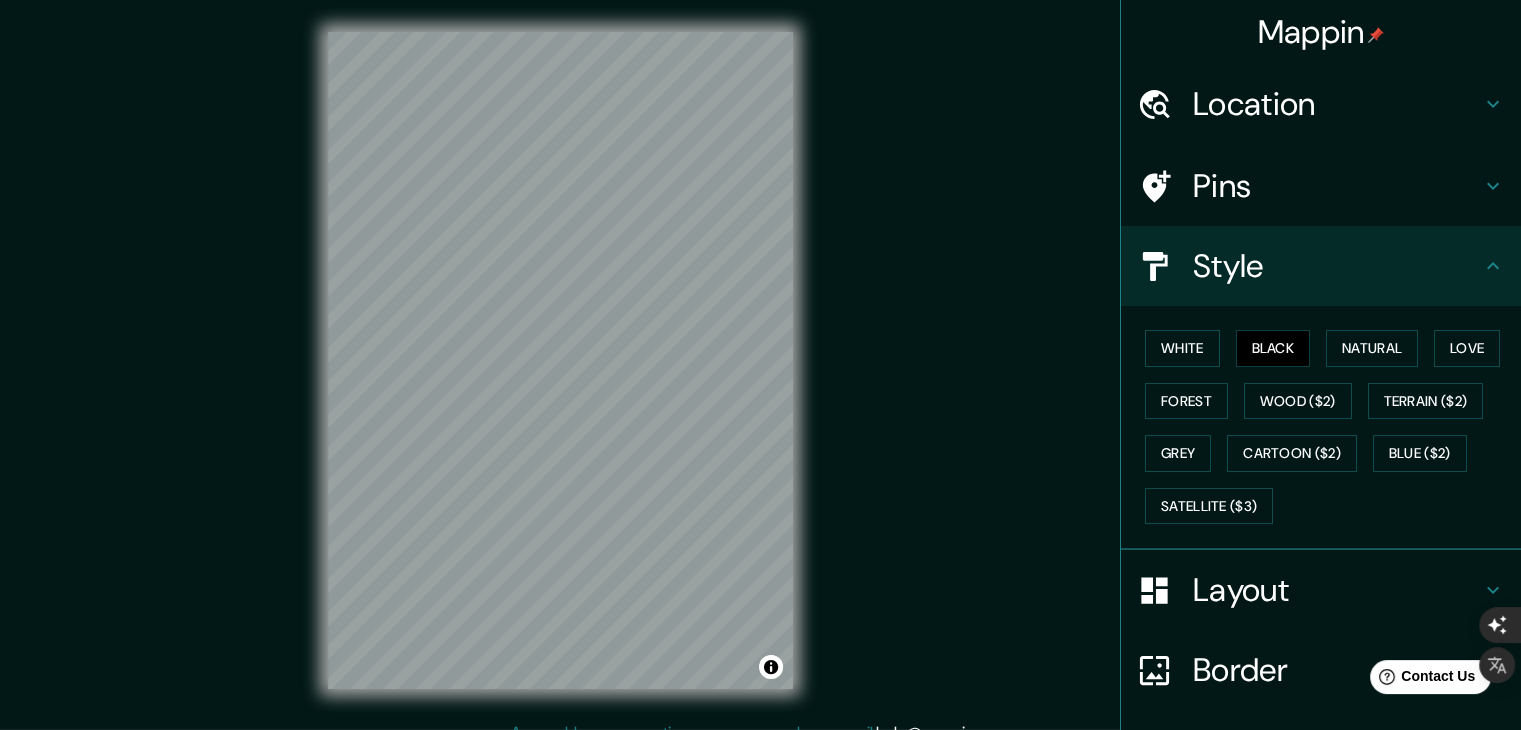 click on "Mappin Location [CITY], [REGION] Pins Style White Black Natural Love Forest Wood ($2) Terrain ($2) Grey Cartoon ($2) Blue ($2) Satellite ($3) Layout Border Choose a border.  Hint : you can make layers of the frame opaque to create some cool effects. None Simple Transparent Fancy Size A4 single Create your map © Mapbox   © OpenStreetMap   Improve this map Any problems, suggestions, or concerns please email    help@example.com . . ." at bounding box center [760, 376] 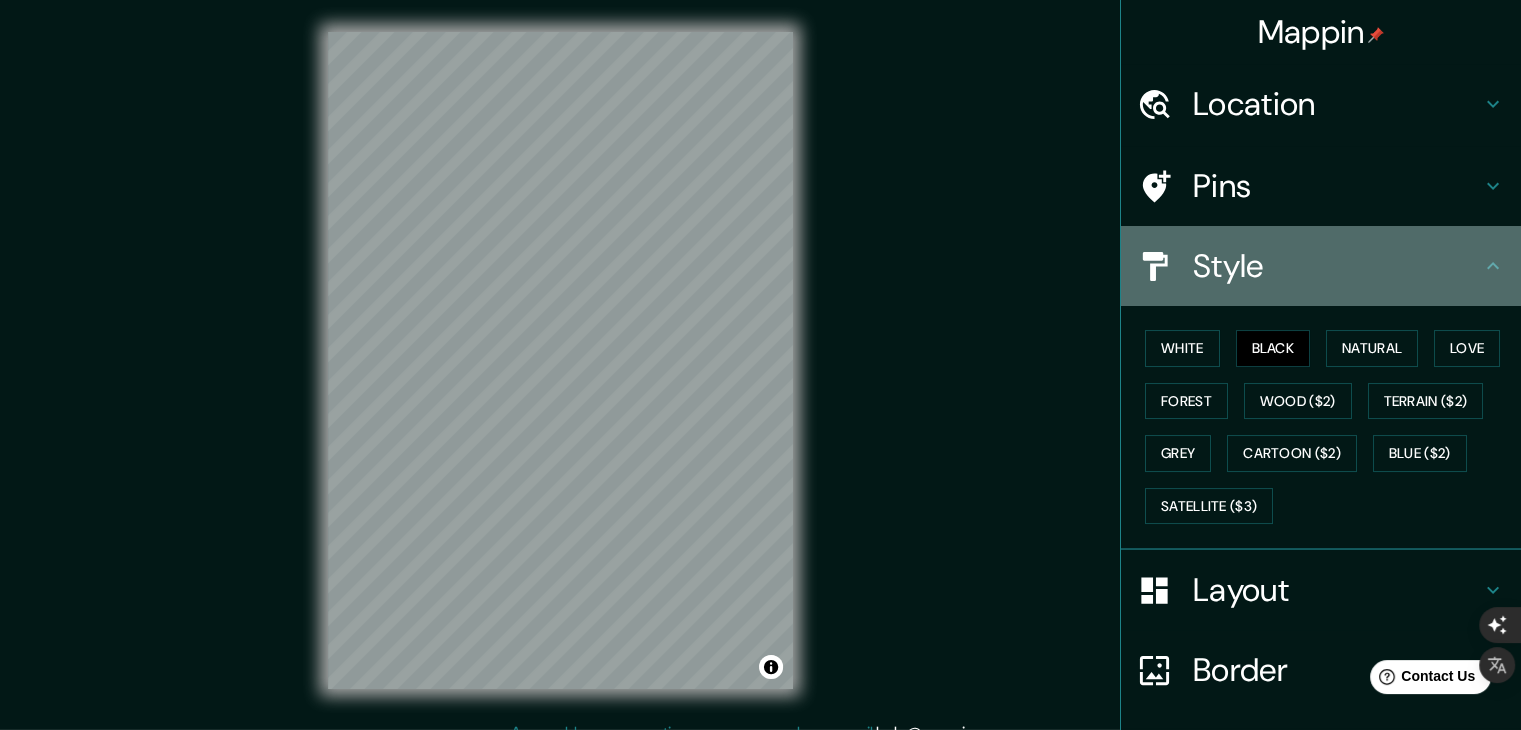 click on "Style" at bounding box center [1337, 266] 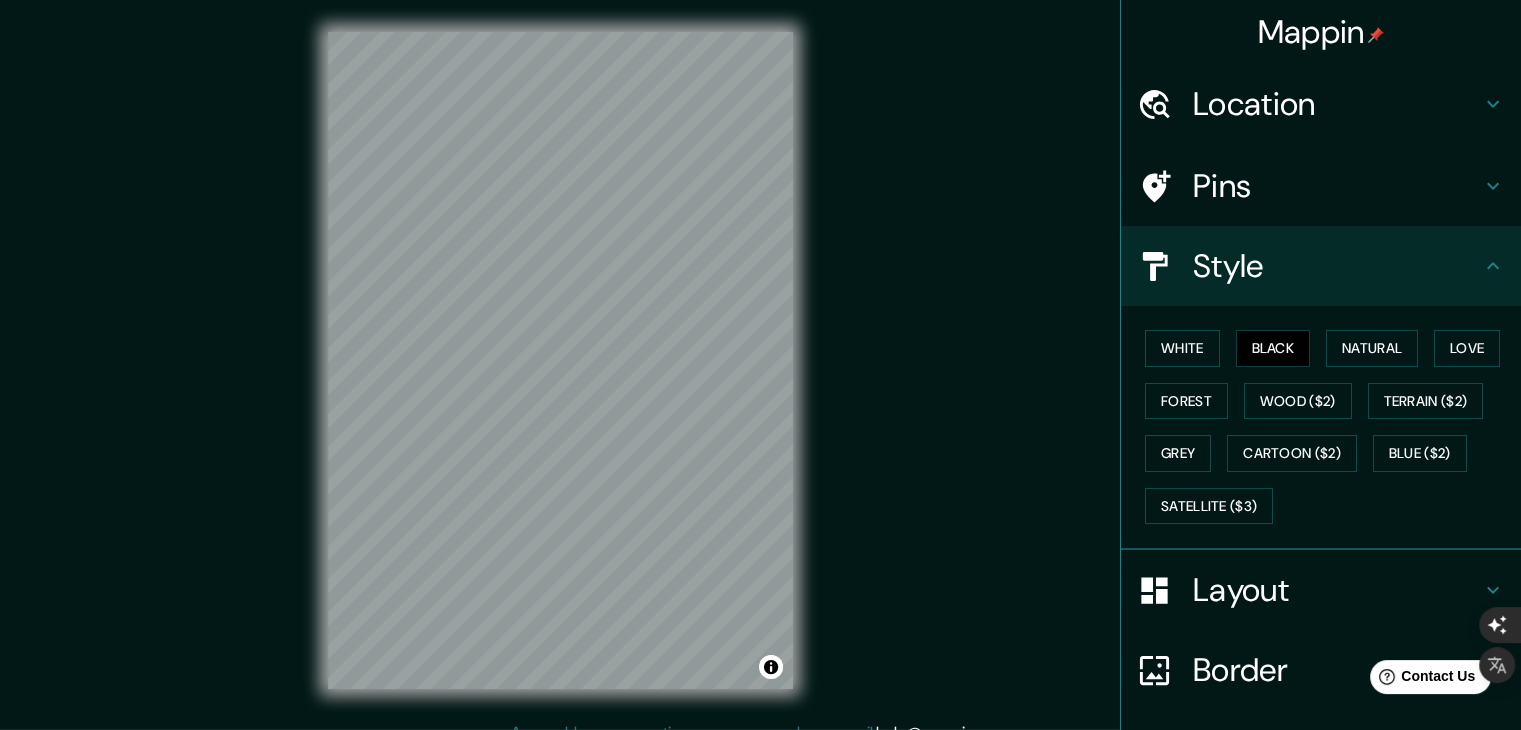 click on "Mappin Location [CITY], [REGION] Pins Style White Black Natural Love Forest Wood ($2) Terrain ($2) Grey Cartoon ($2) Blue ($2) Satellite ($3) Layout Border Choose a border.  Hint : you can make layers of the frame opaque to create some cool effects. None Simple Transparent Fancy Size A4 single Create your map © Mapbox   © OpenStreetMap   Improve this map Any problems, suggestions, or concerns please email    help@example.com . . ." at bounding box center (760, 376) 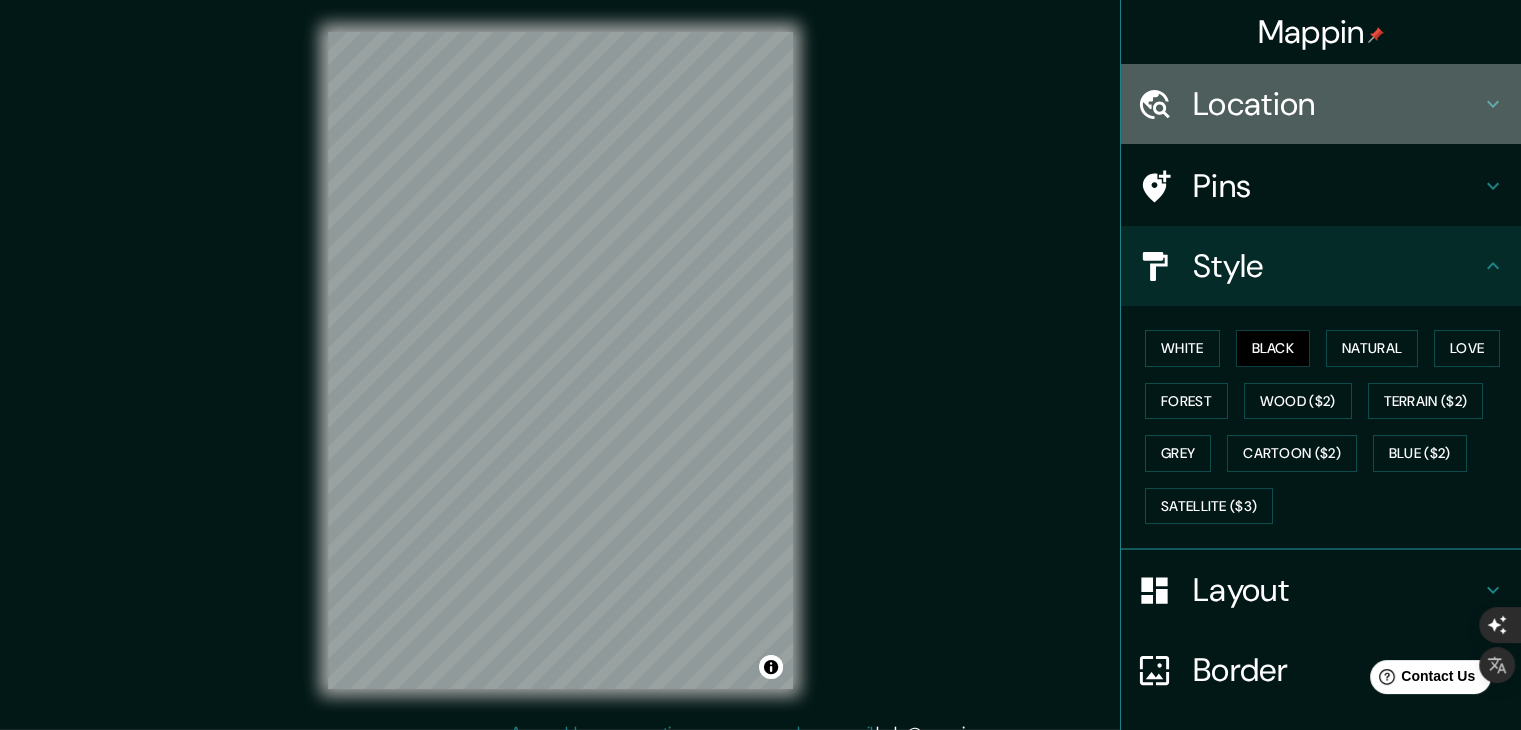 click on "Location" at bounding box center [1337, 104] 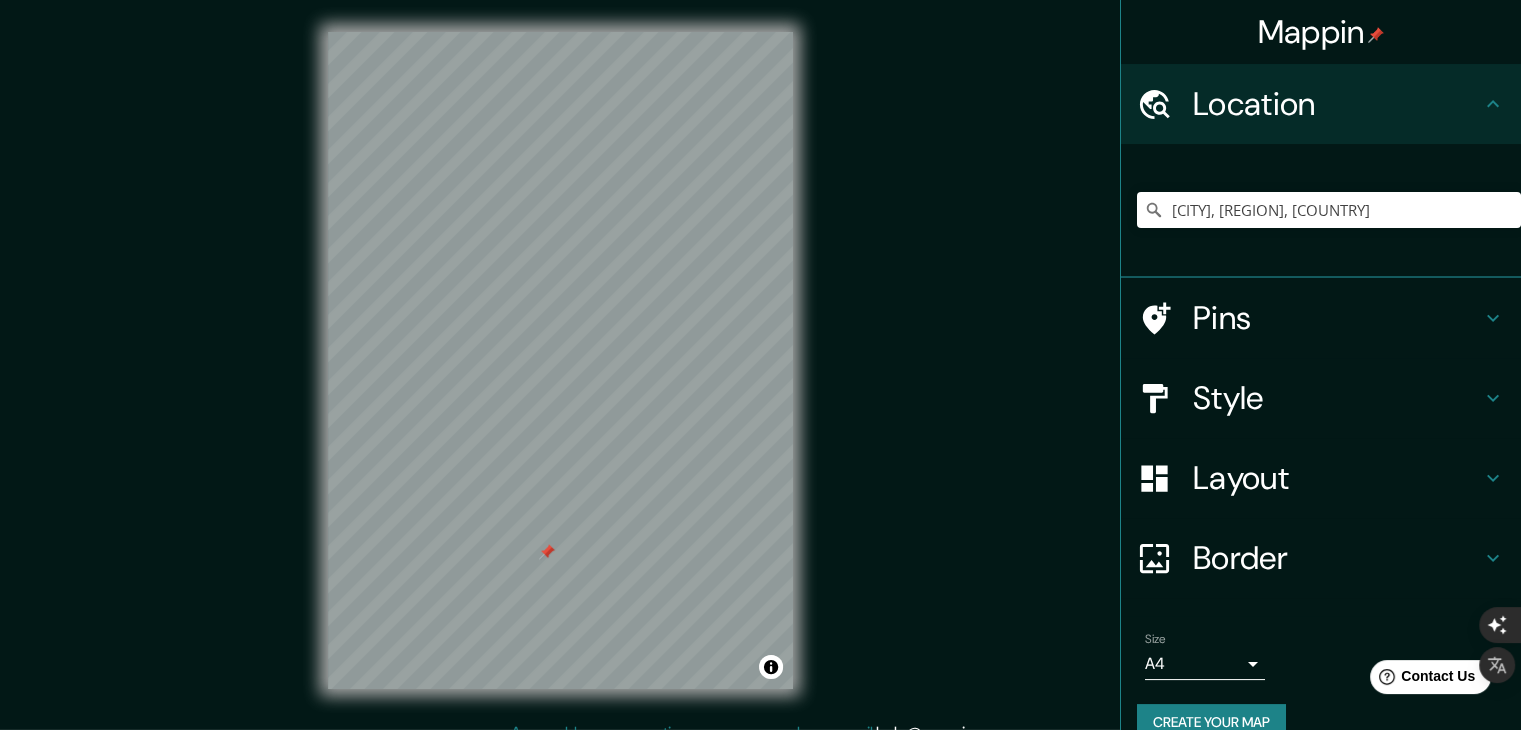click on "Mappin Location [CITY], [REGION] Pins Style Layout Border Choose a border.  Hint : you can make layers of the frame opaque to create some cool effects. None Simple Transparent Fancy Size A4 single Create your map © Mapbox   © OpenStreetMap   Improve this map Any problems, suggestions, or concerns please email    help@example.com . . ." at bounding box center [760, 365] 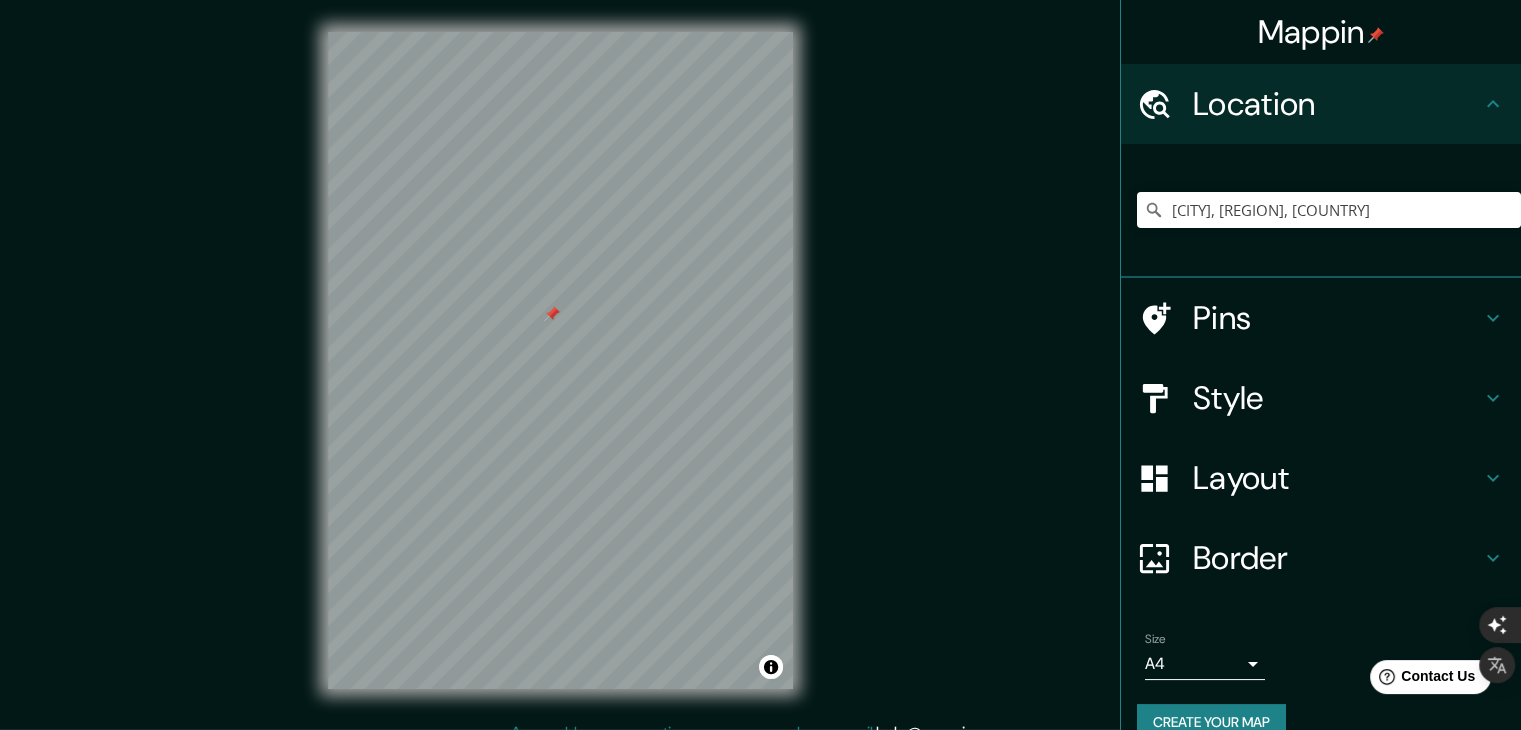 click at bounding box center [552, 314] 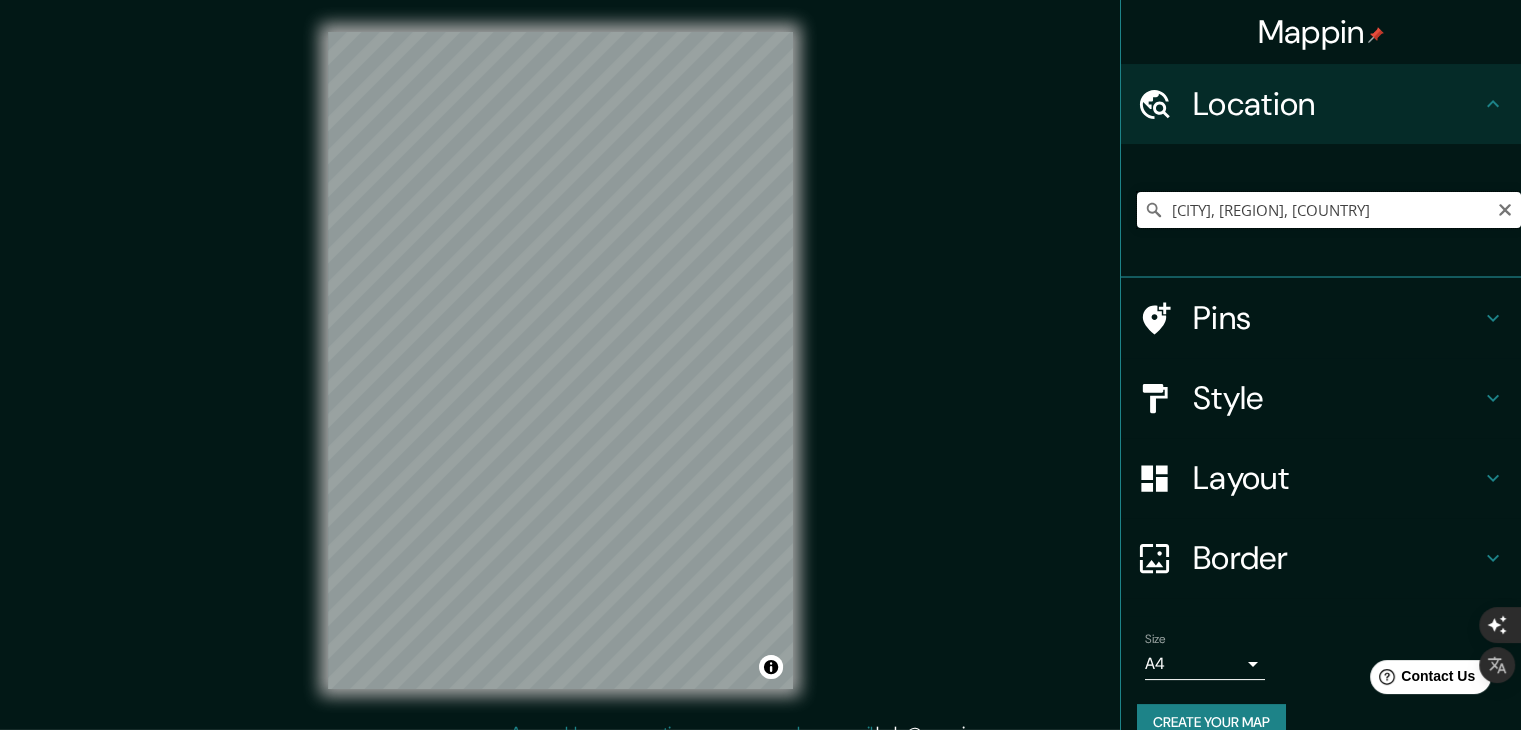 click on "[CITY], [REGION], [COUNTRY]" at bounding box center (1329, 210) 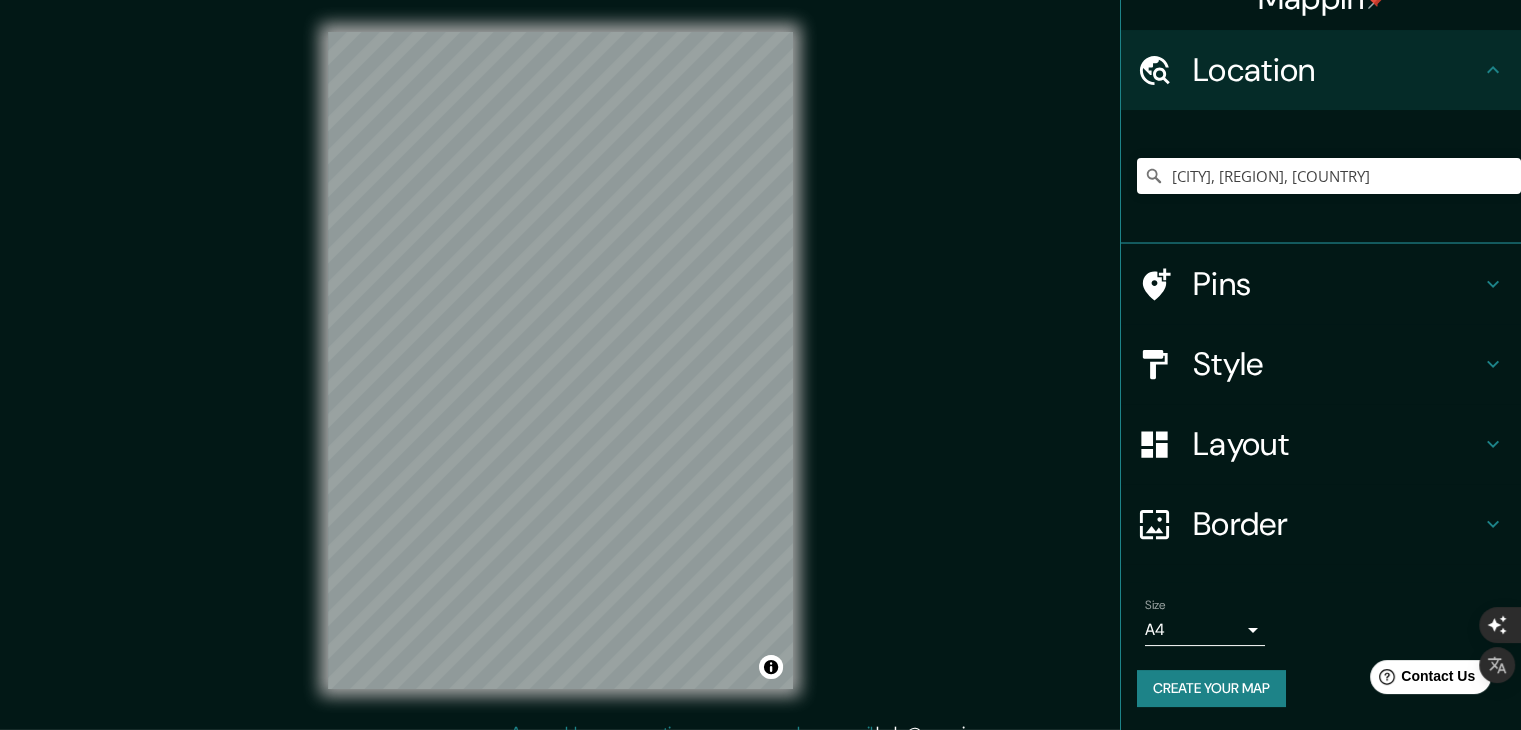 click on "Mappin Location [CITY], [REGION] Pins Style Layout Border Choose a border.  Hint : you can make layers of the frame opaque to create some cool effects. None Simple Transparent Fancy Size A4 single Create your map © Mapbox   © OpenStreetMap   Improve this map Any problems, suggestions, or concerns please email    help@example.com . . ." at bounding box center [760, 365] 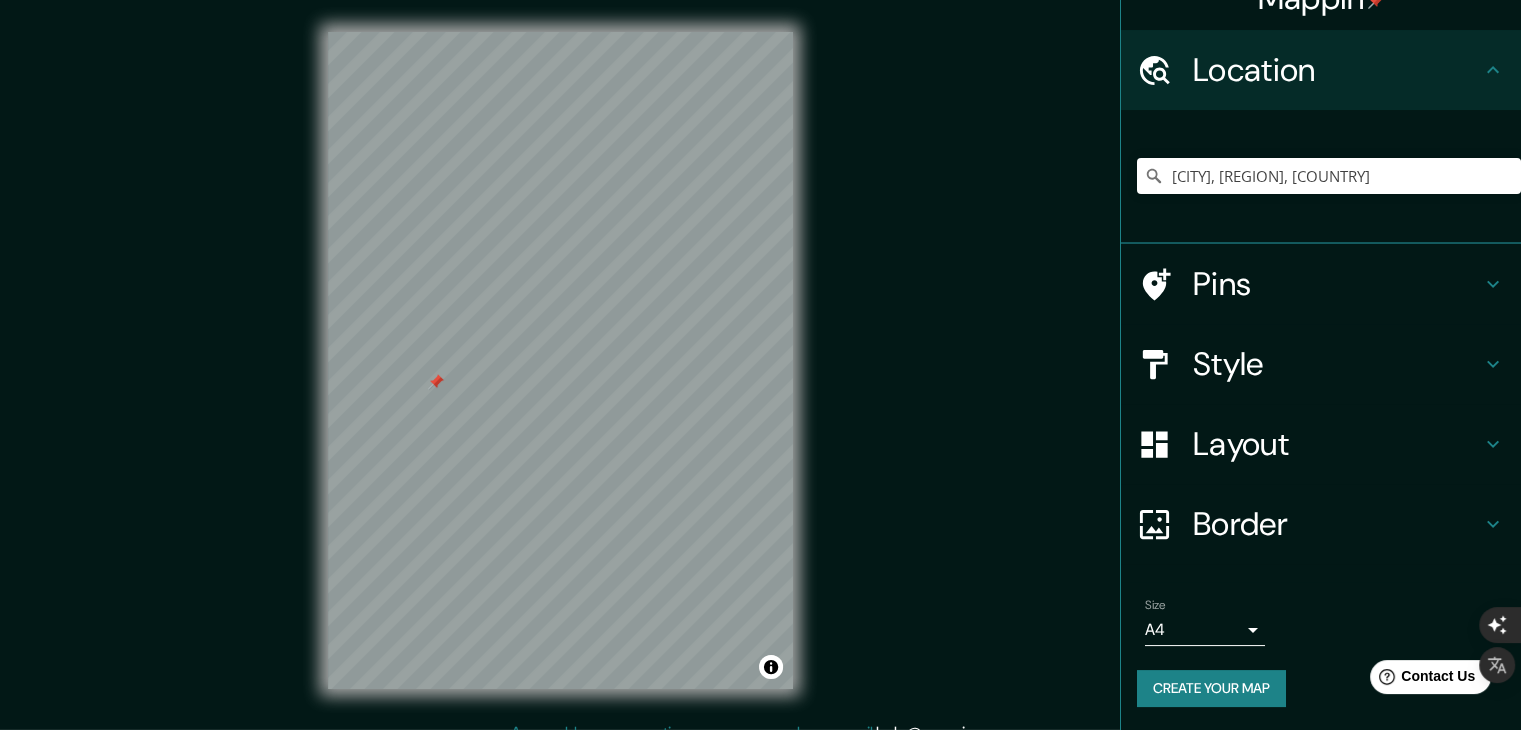 click at bounding box center [436, 382] 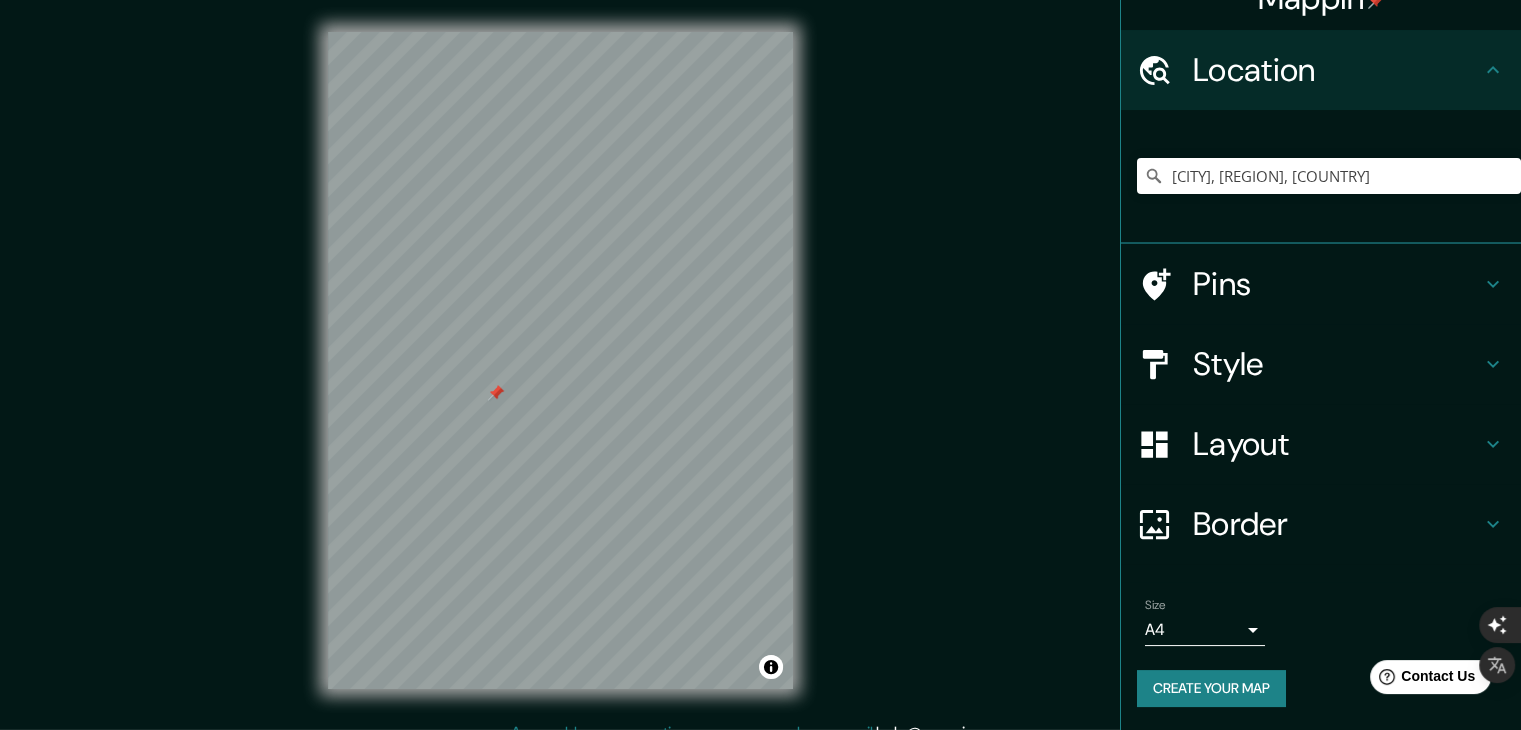 click at bounding box center (496, 393) 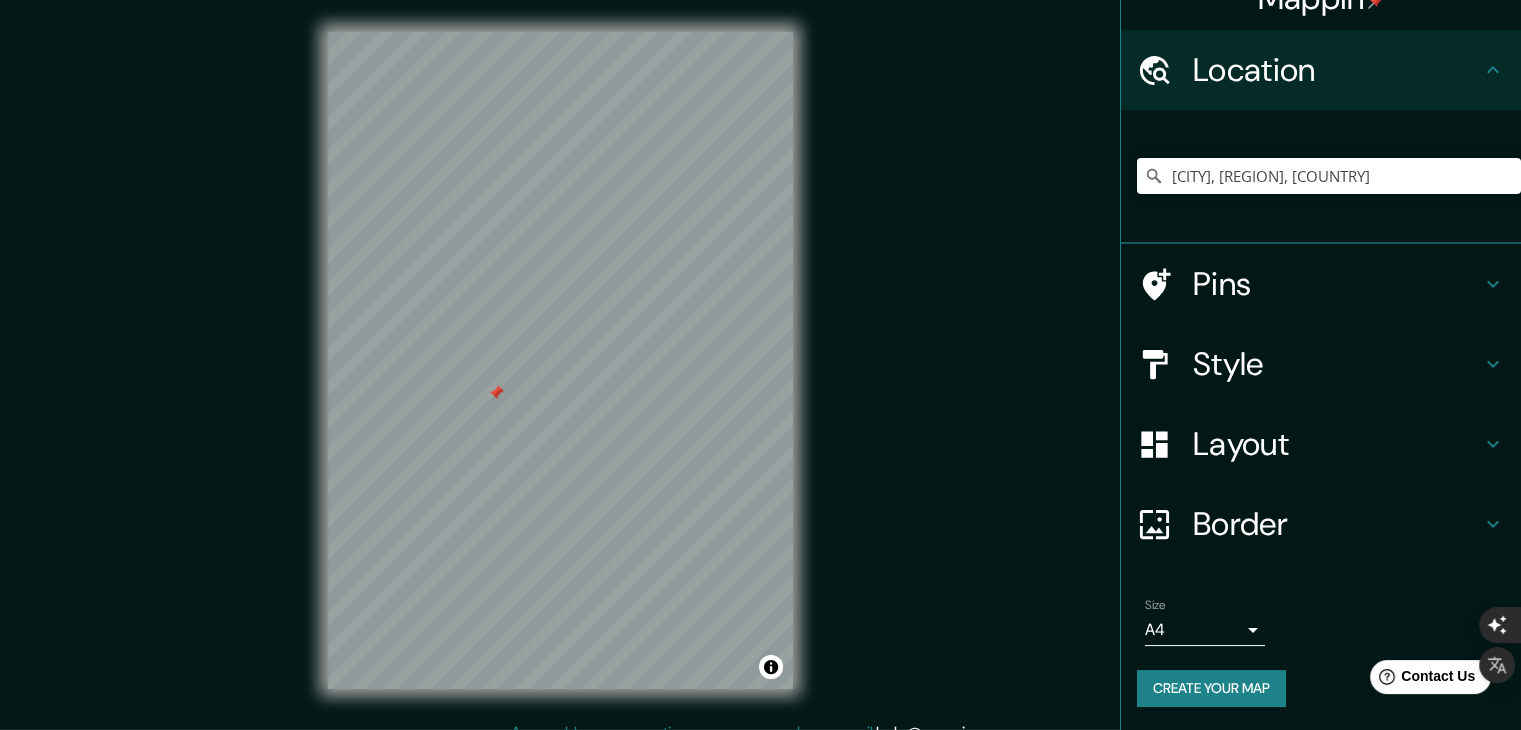 click at bounding box center (496, 393) 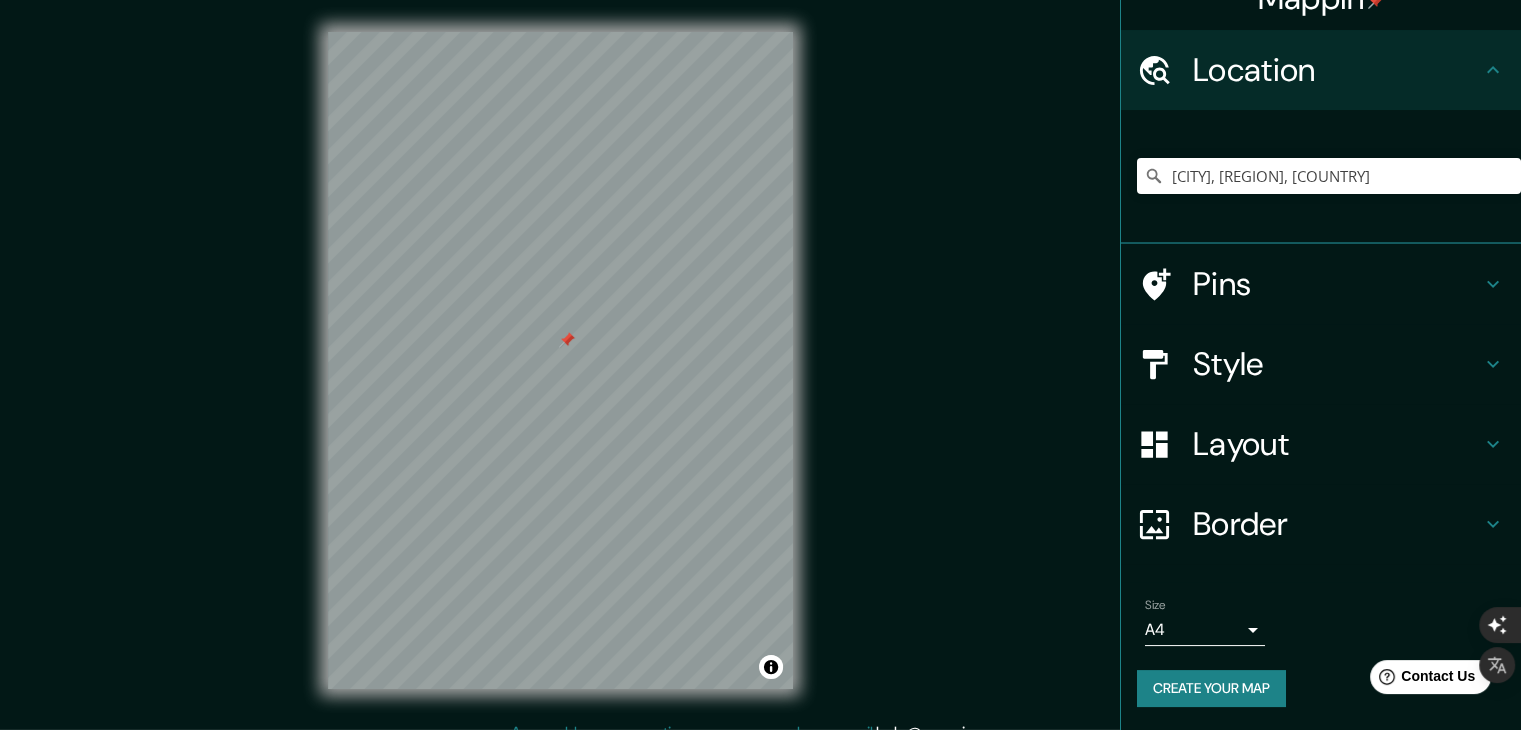 scroll, scrollTop: 23, scrollLeft: 0, axis: vertical 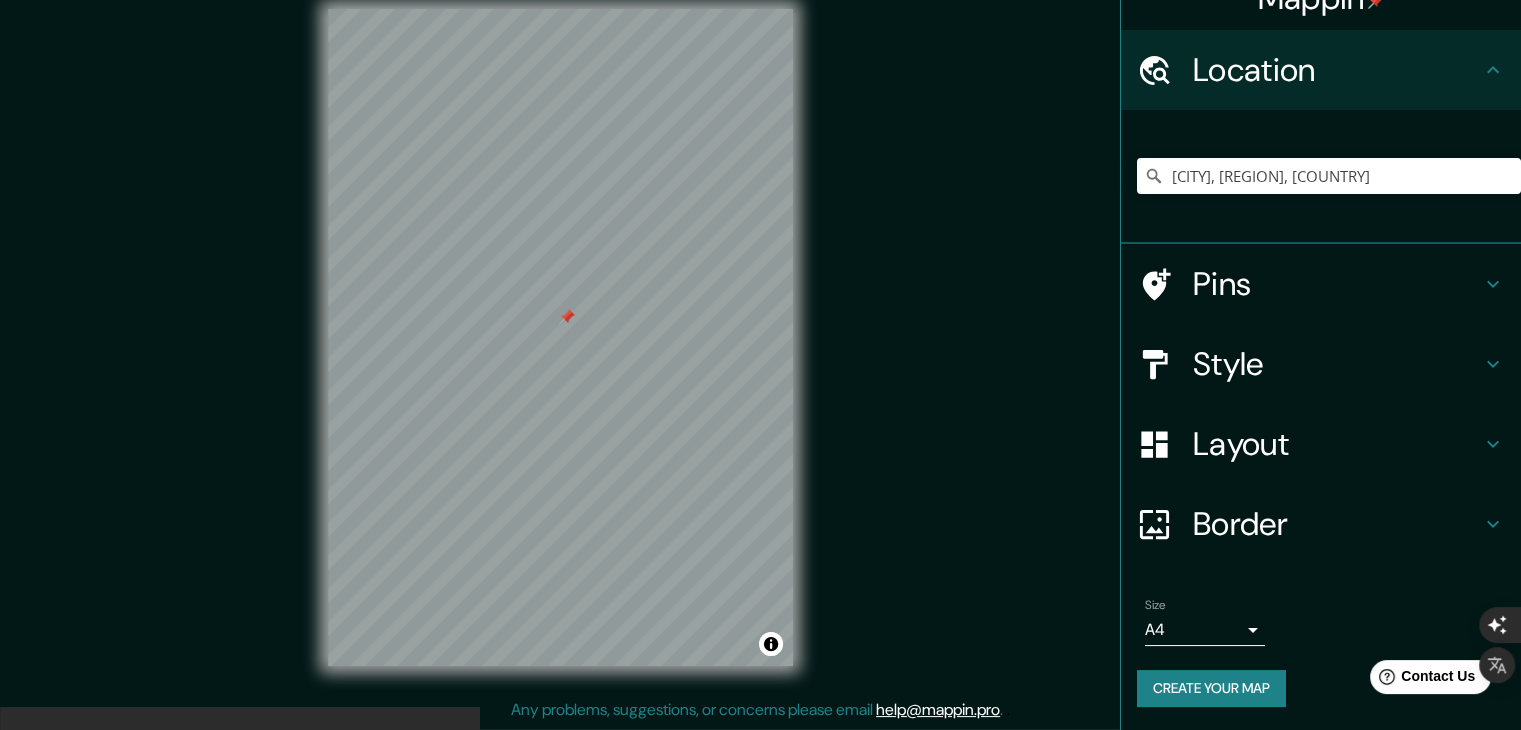 click on "Create your map" at bounding box center (1211, 688) 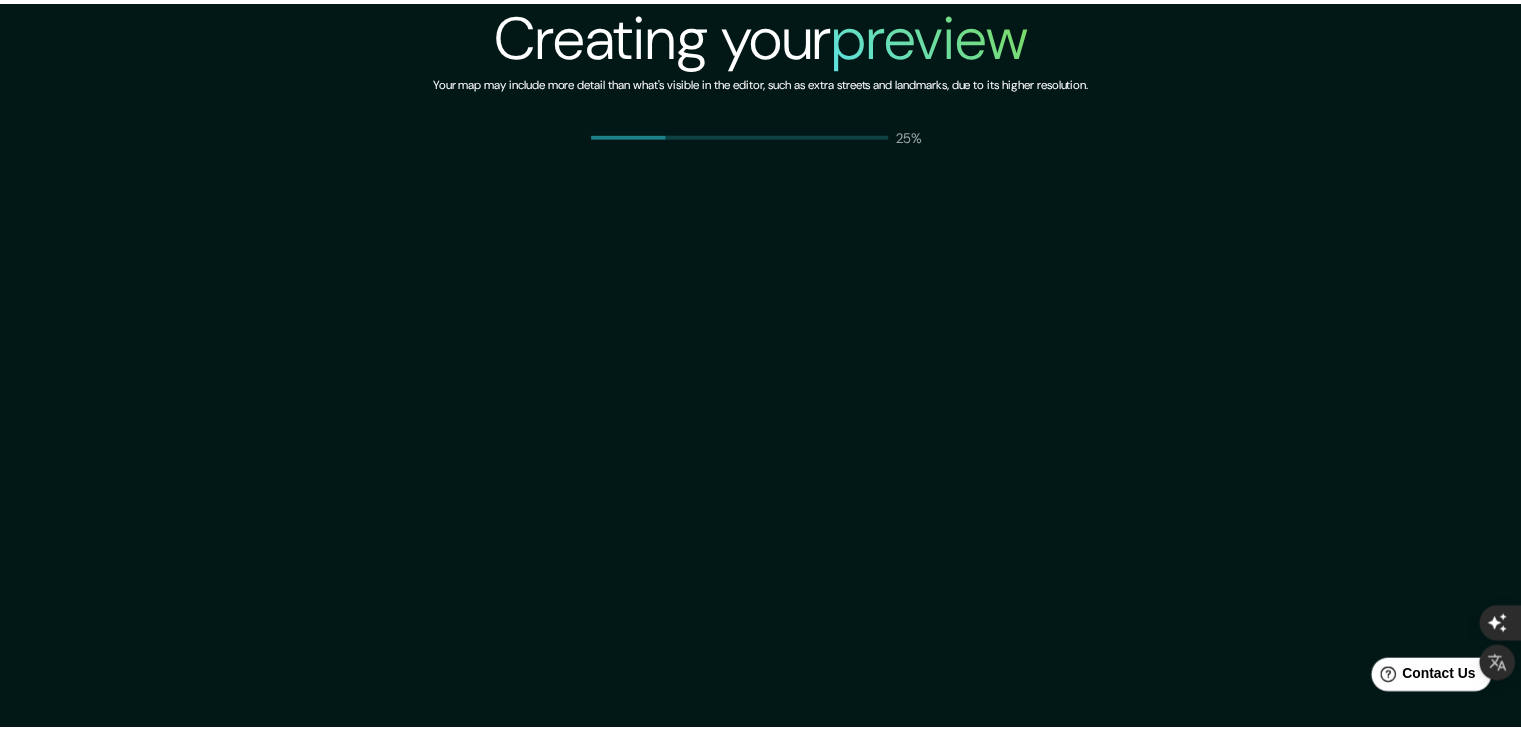 scroll, scrollTop: 0, scrollLeft: 0, axis: both 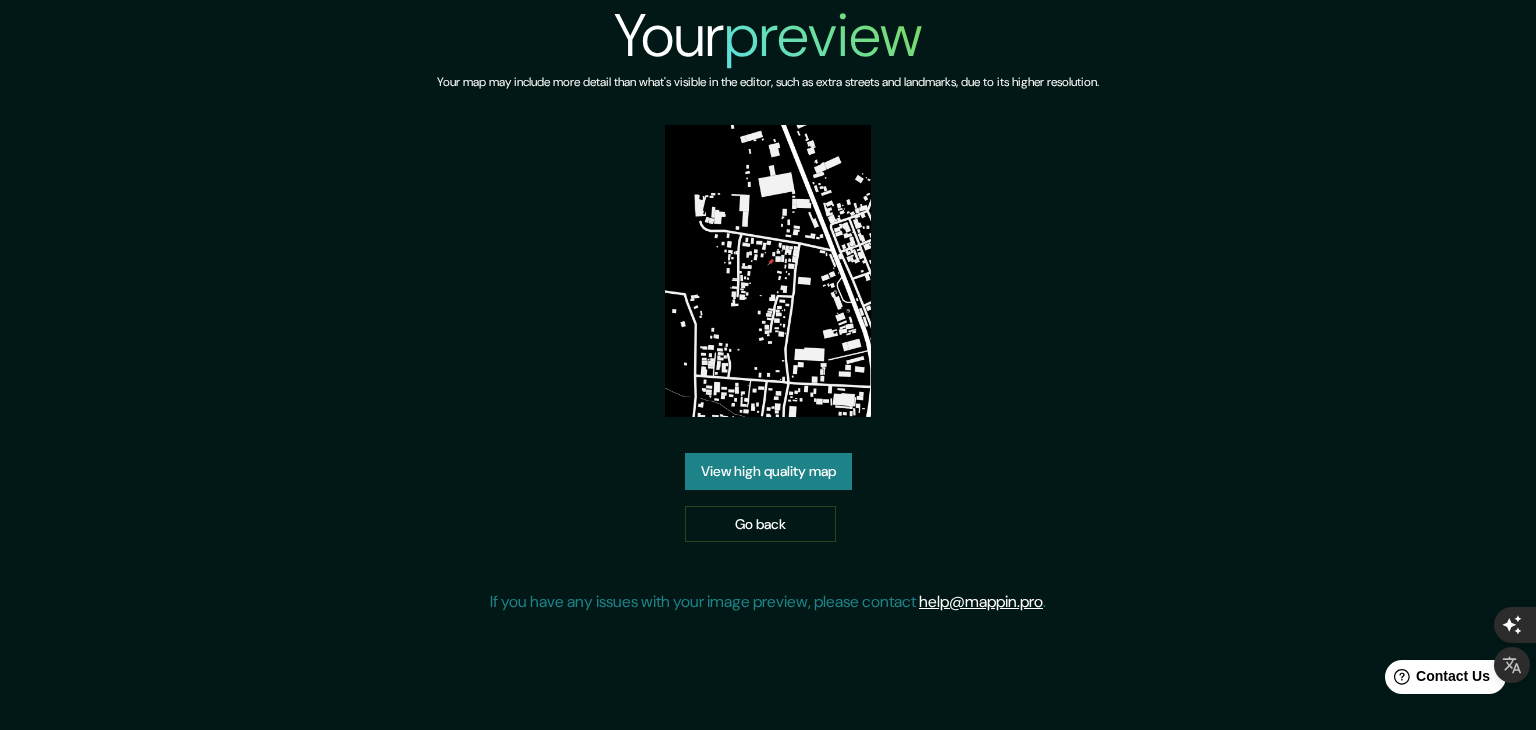 click on "Your  preview Your map may include more detail than what's visible in the editor, such as extra streets and landmarks, due to its higher resolution. View high quality map Go back If you have any issues with your image preview, please contact    help@mappin.pro ." at bounding box center [768, 315] 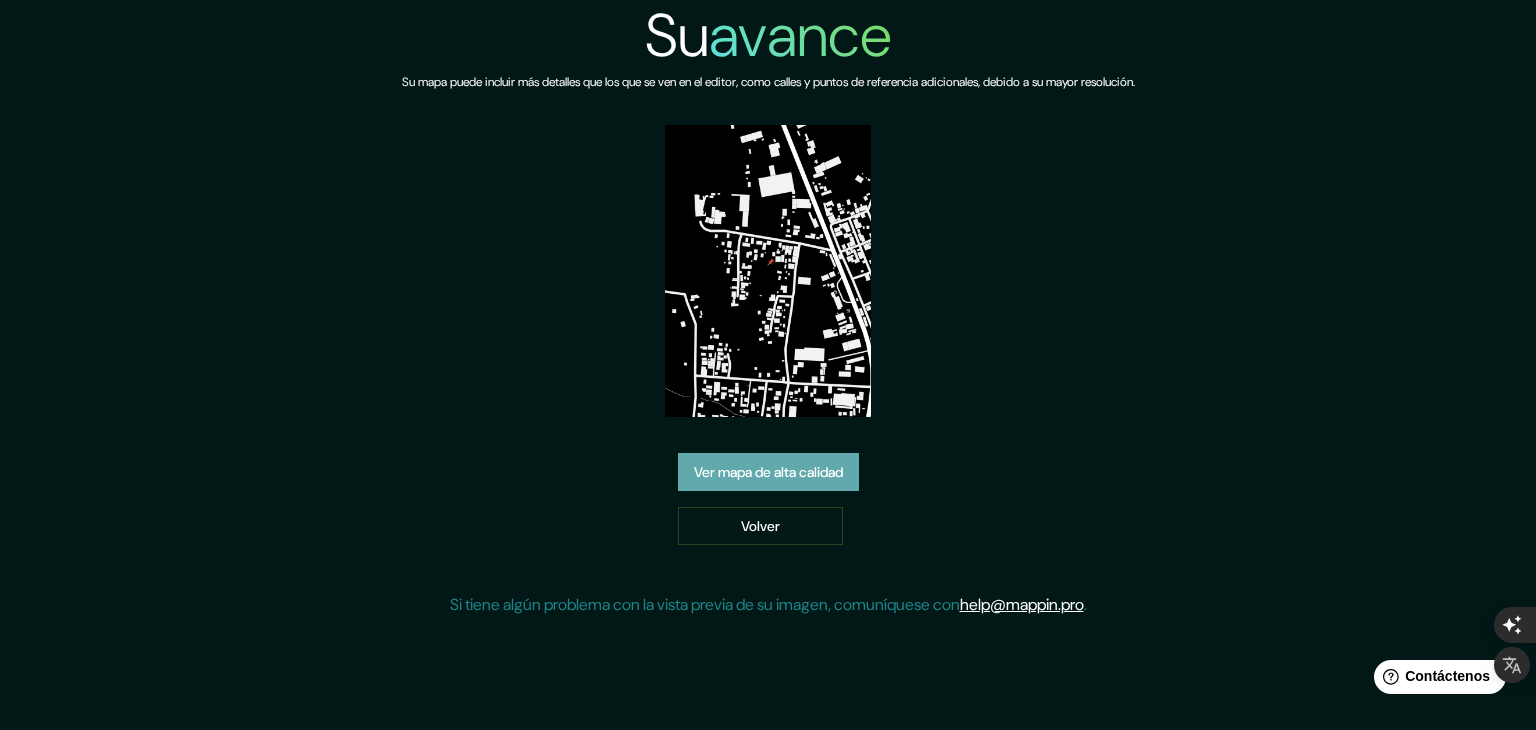 click on "Ver mapa de alta calidad" at bounding box center (768, 472) 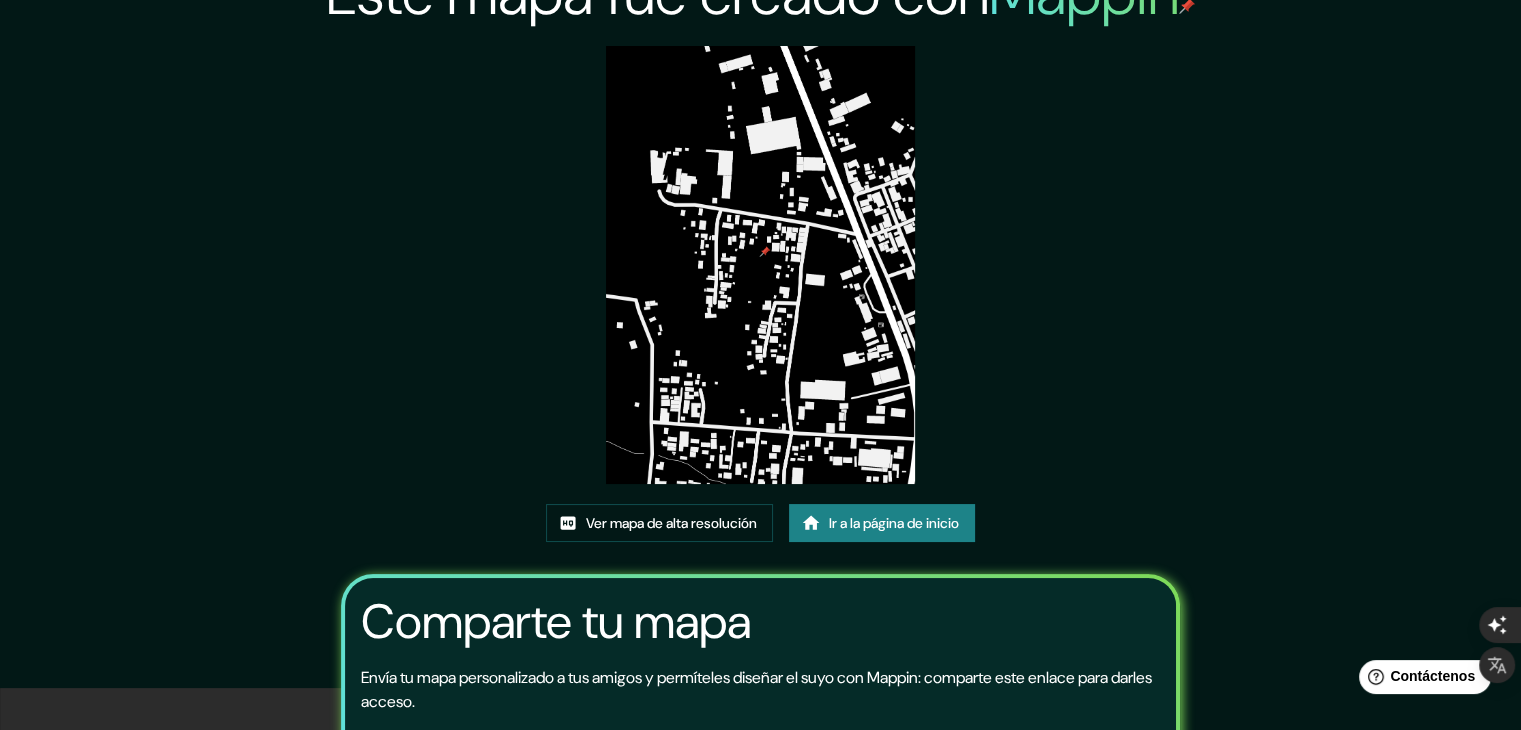 scroll, scrollTop: 0, scrollLeft: 0, axis: both 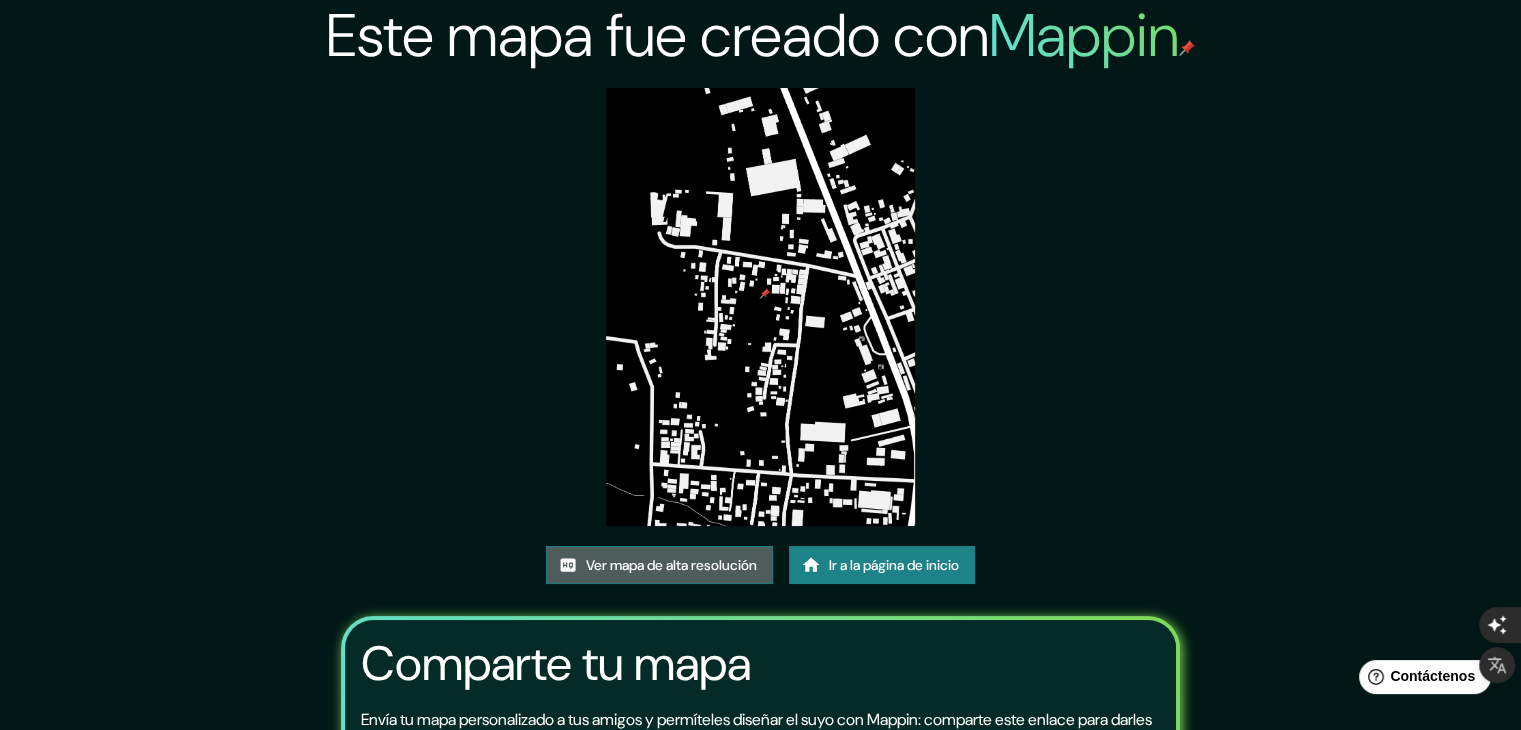 click on "Ver mapa de alta resolución" at bounding box center [671, 565] 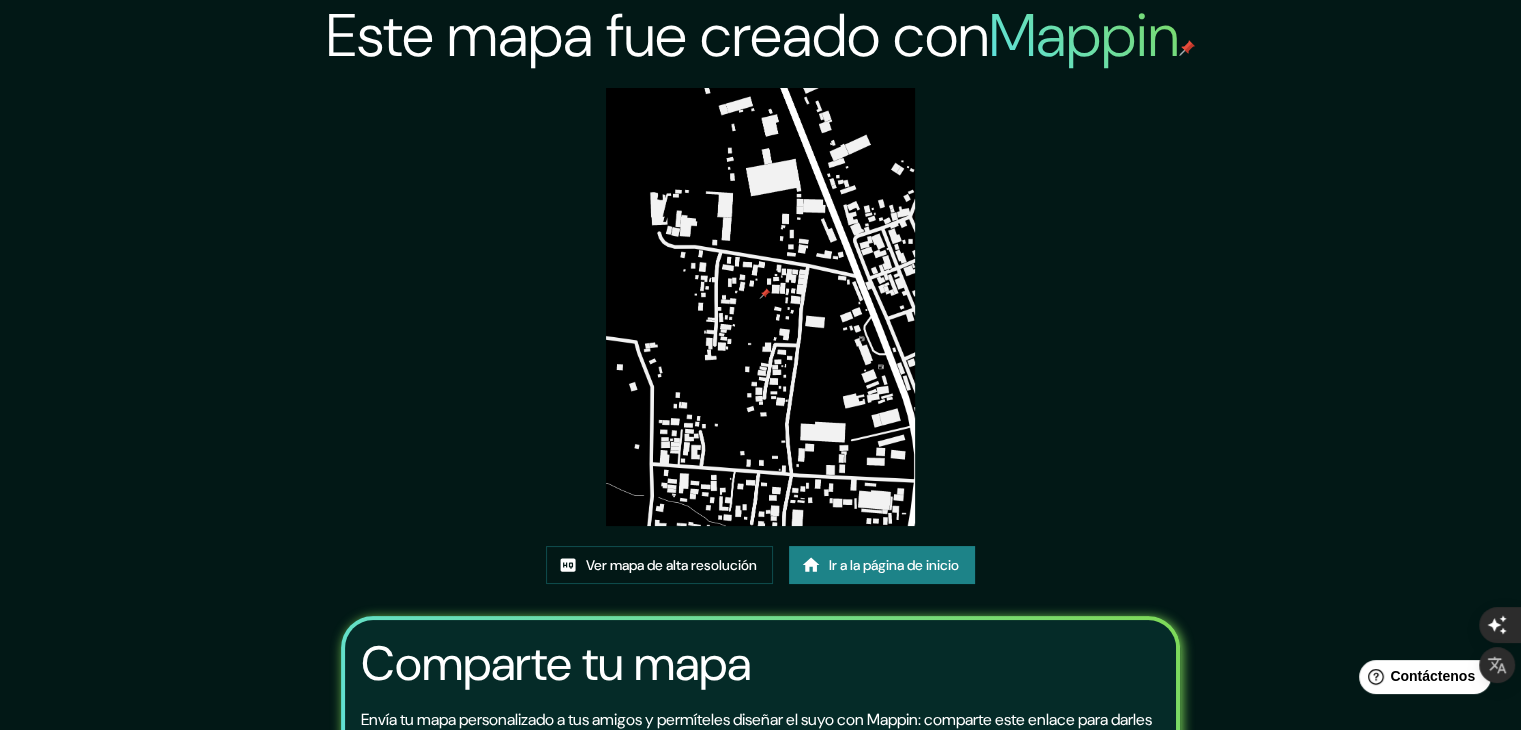 click at bounding box center [761, 307] 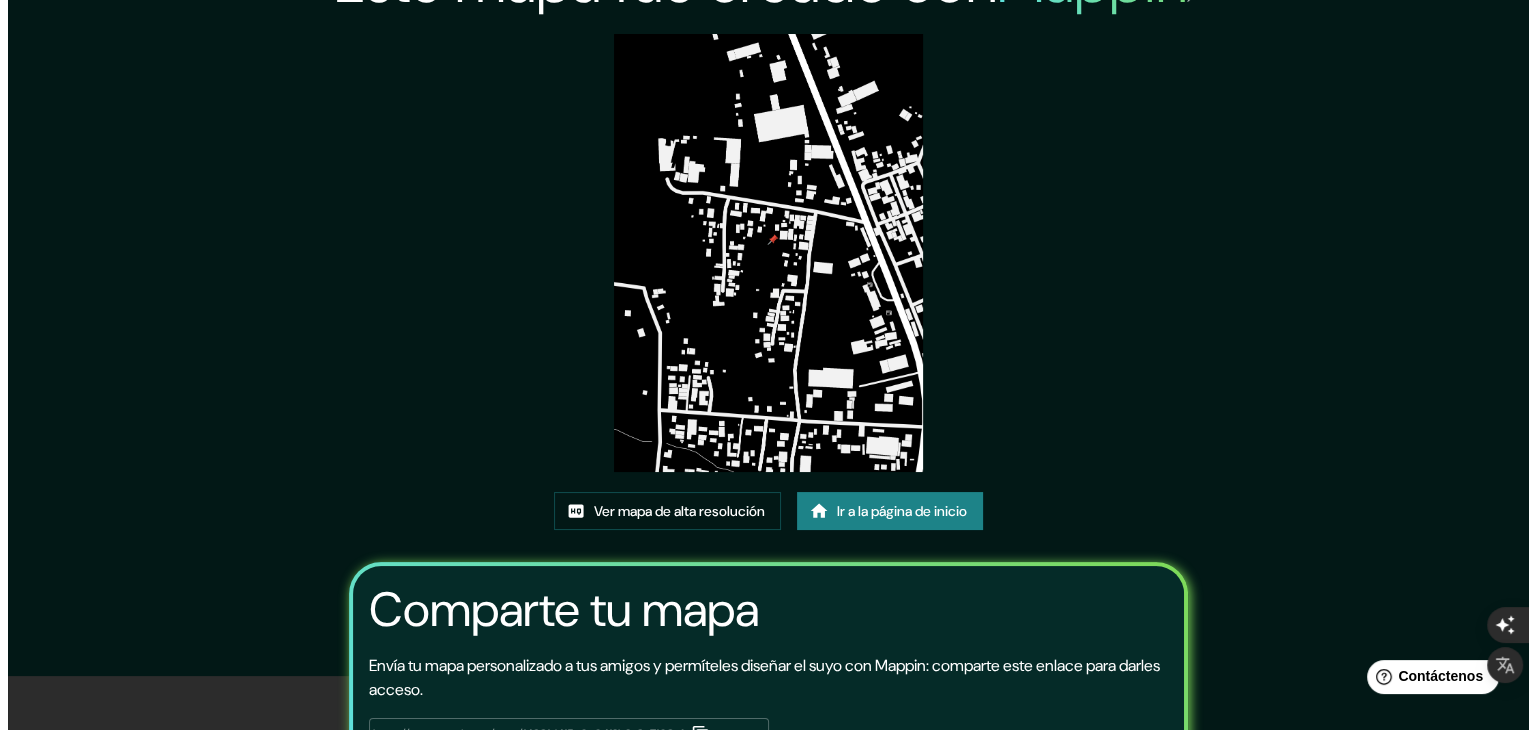 scroll, scrollTop: 0, scrollLeft: 0, axis: both 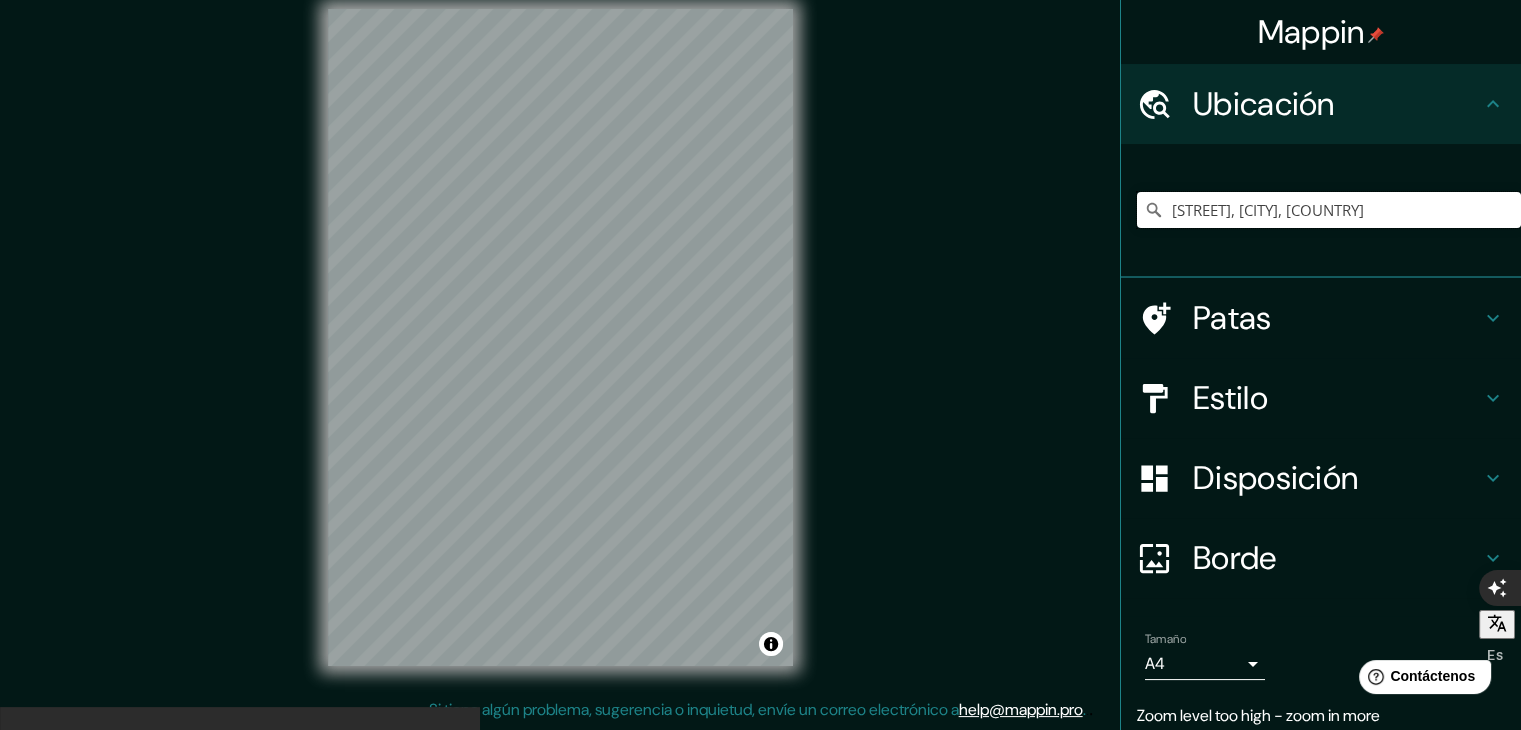 click on "[CITY], [REGION], [COUNTRY]" at bounding box center [1329, 210] 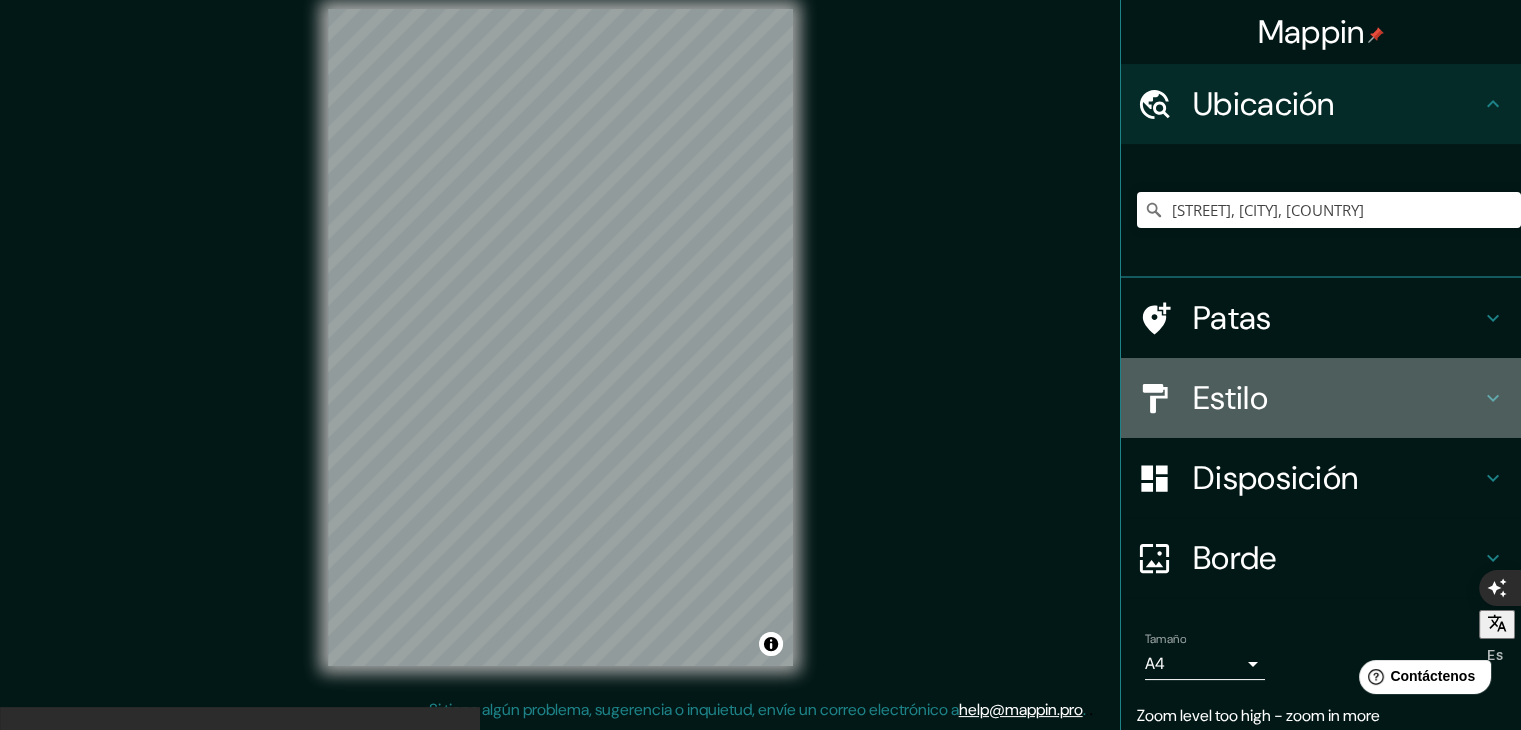 click on "Estilo" at bounding box center [1230, 398] 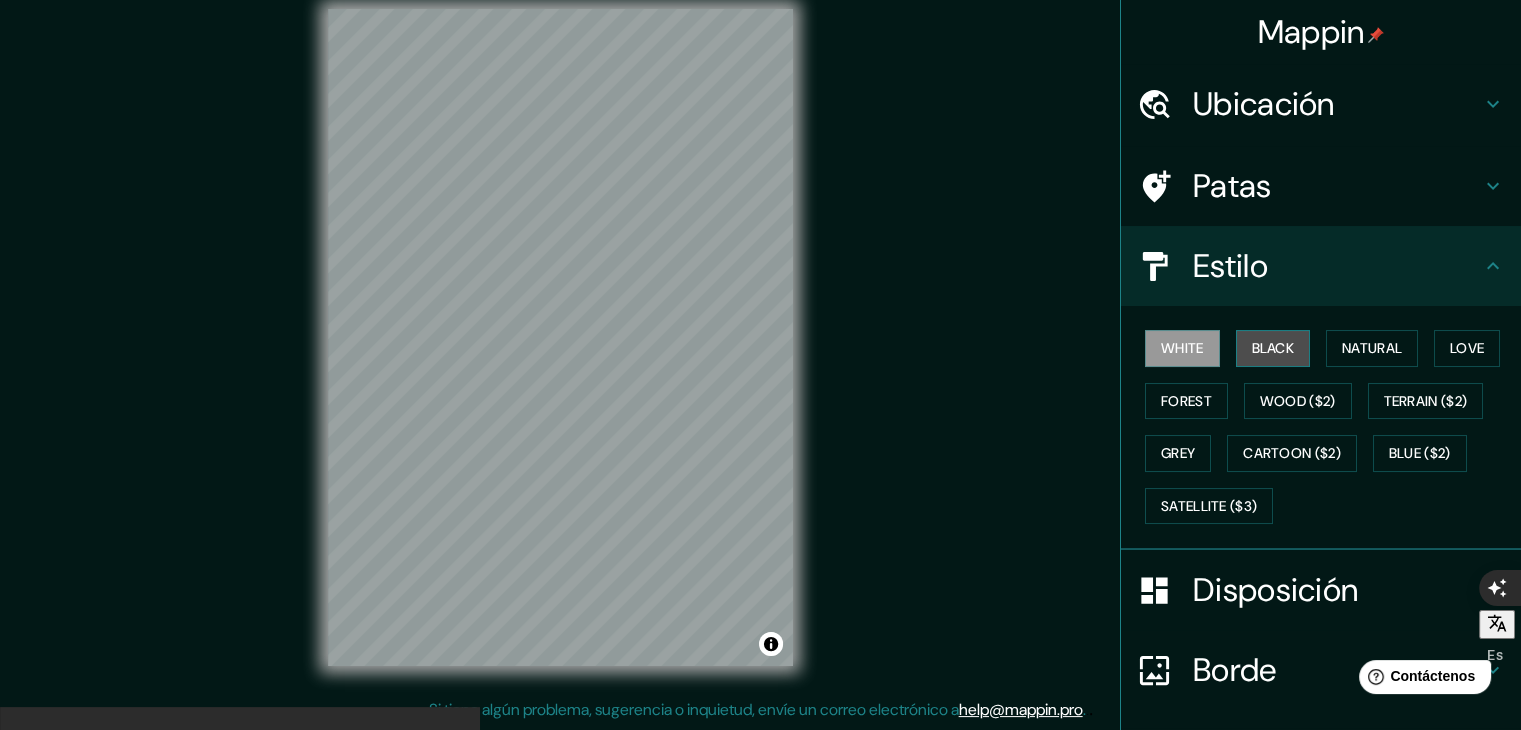 click on "Black" at bounding box center [1273, 348] 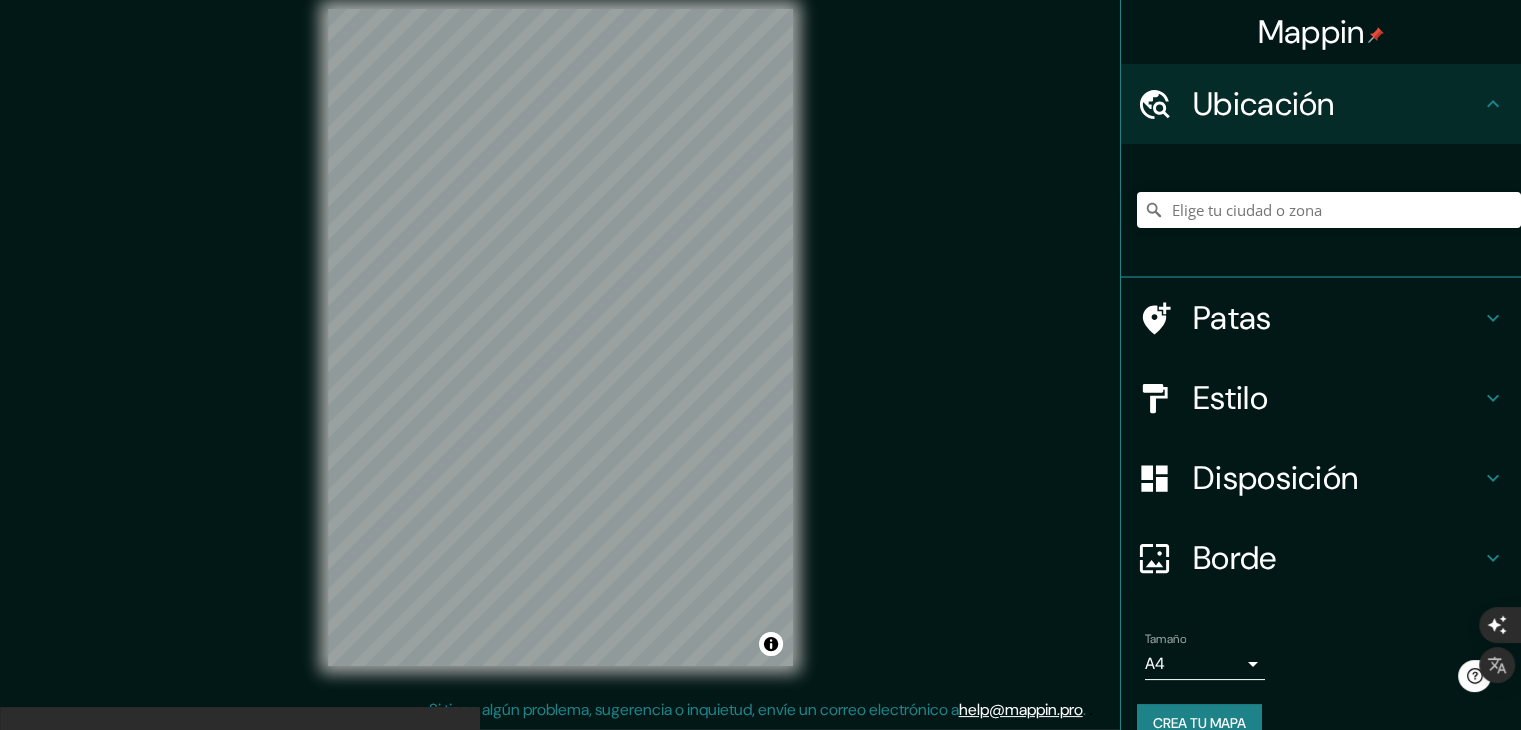 scroll, scrollTop: 0, scrollLeft: 0, axis: both 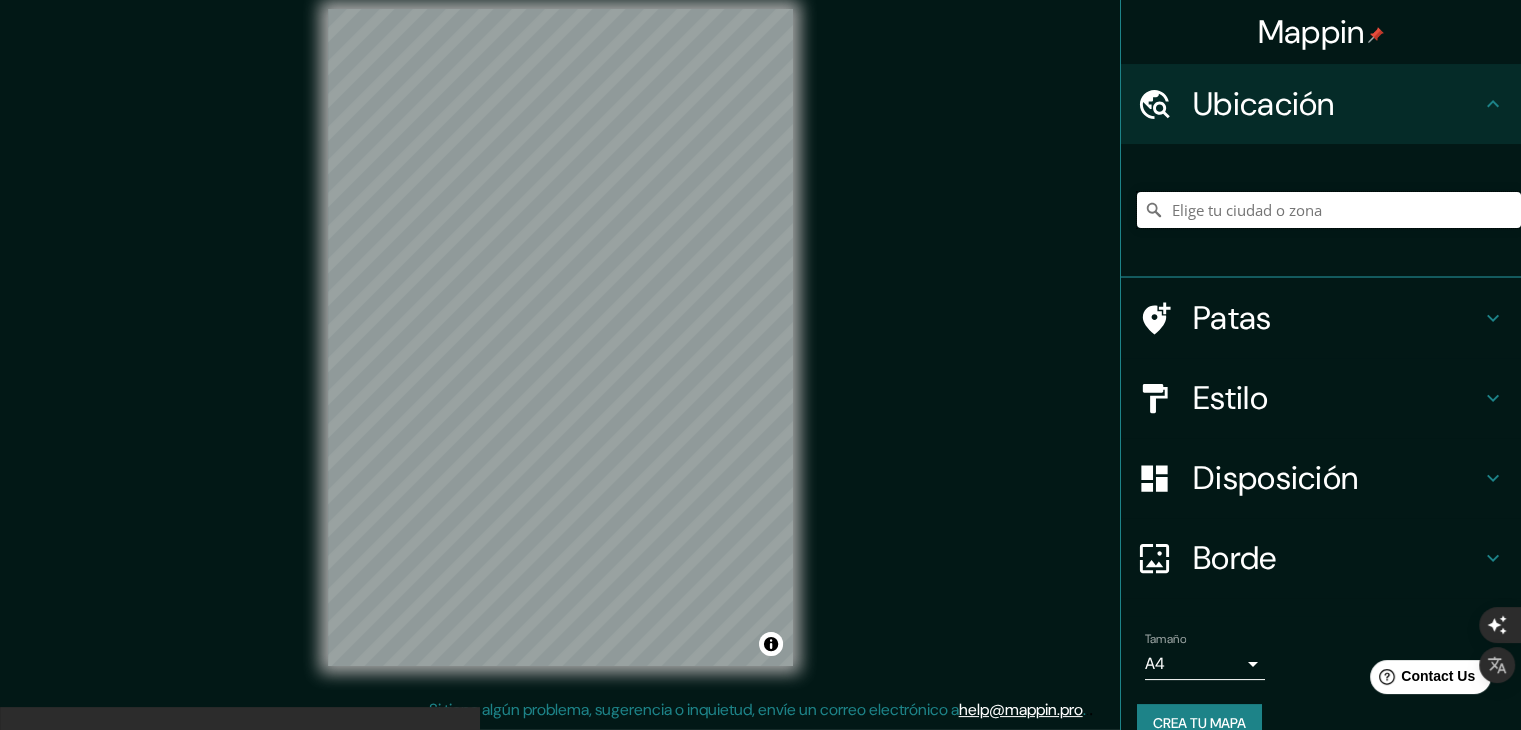 click at bounding box center [1329, 210] 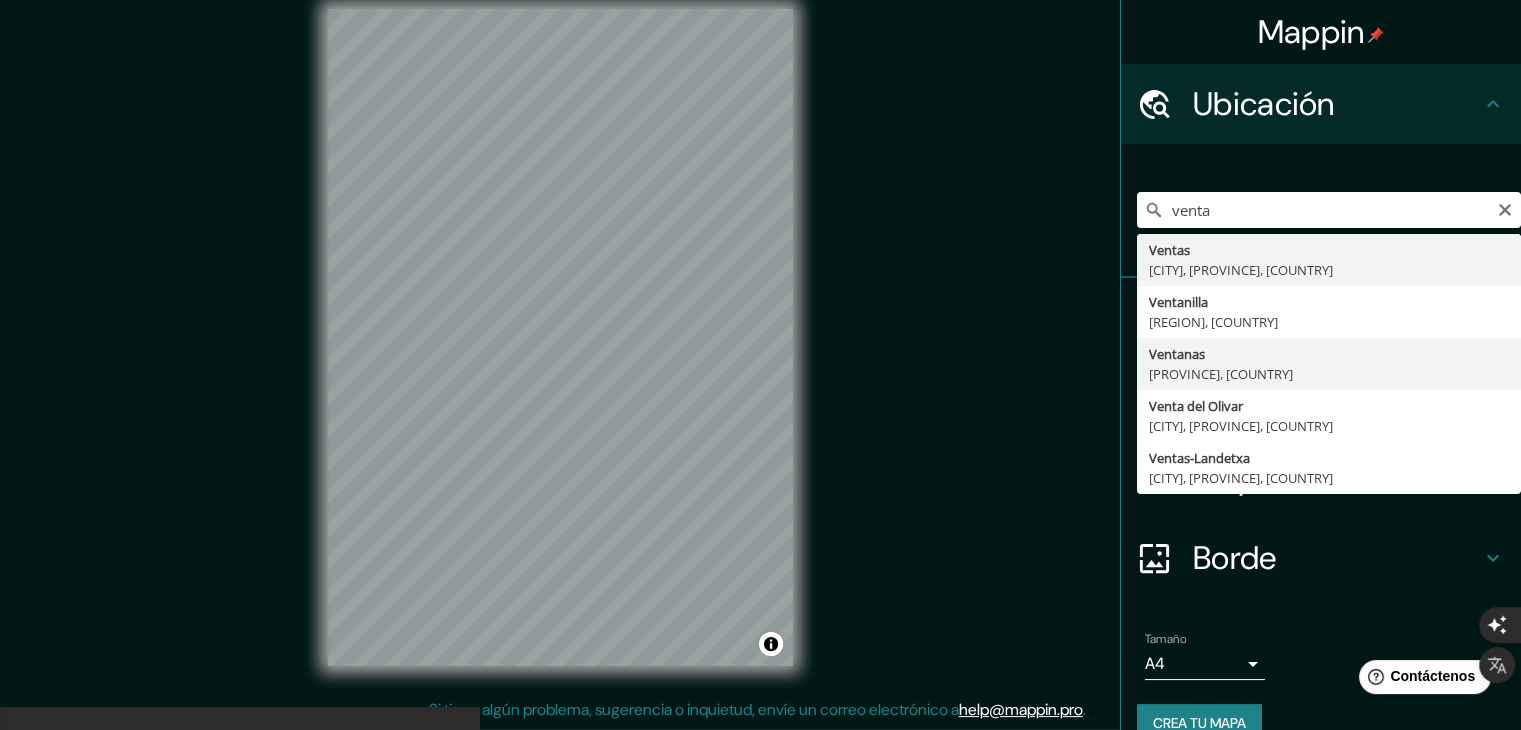 type on "[STREET], [CITY], [COUNTRY]" 